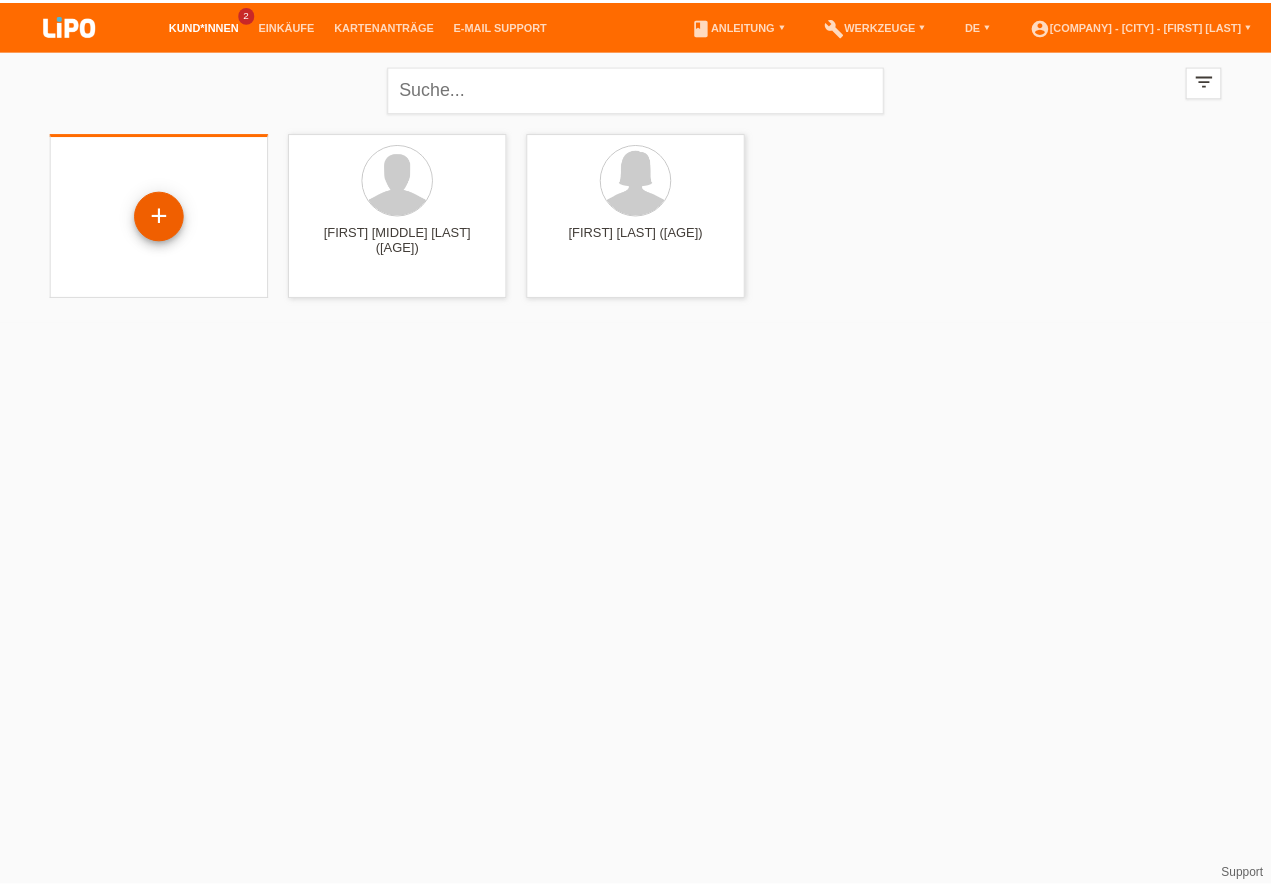 scroll, scrollTop: 0, scrollLeft: 0, axis: both 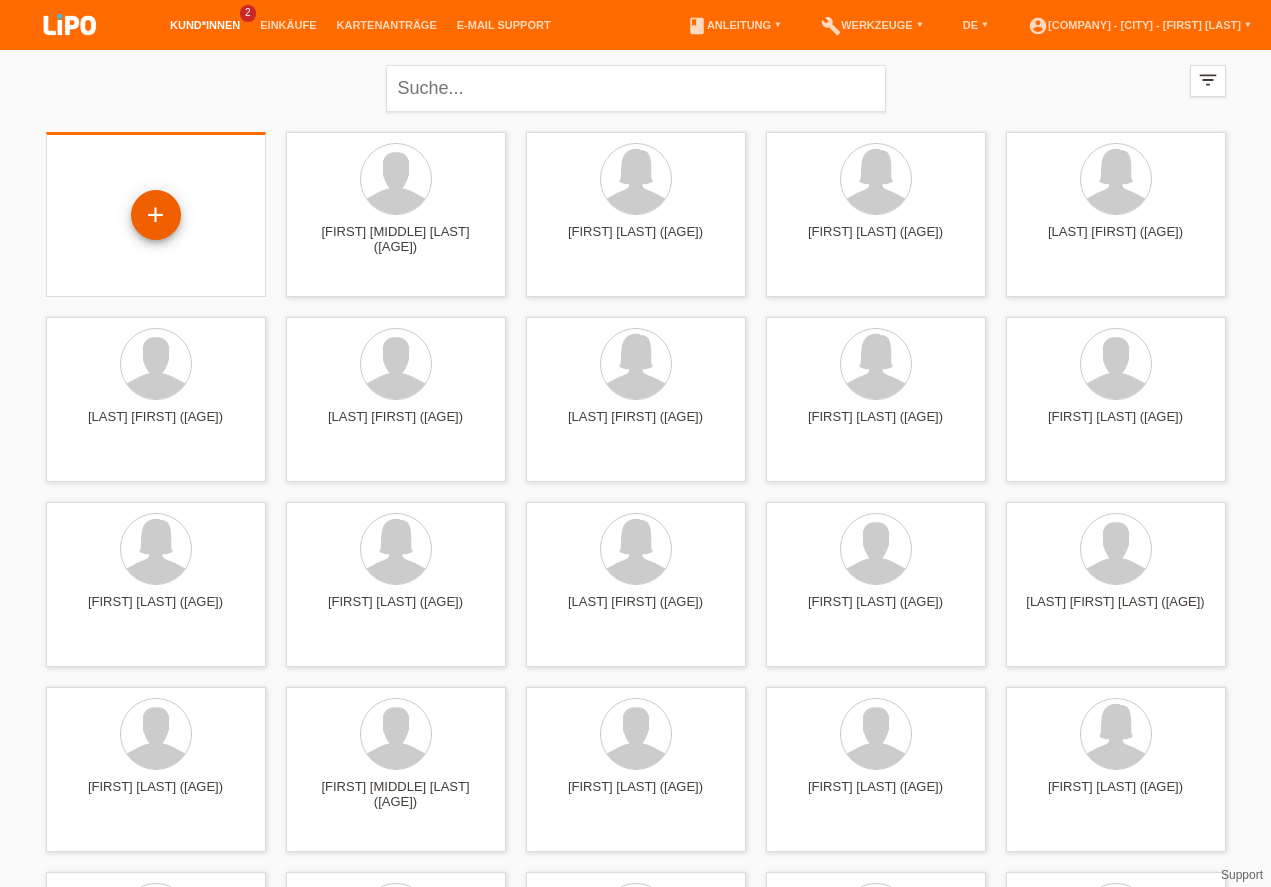 click on "+" at bounding box center (156, 215) 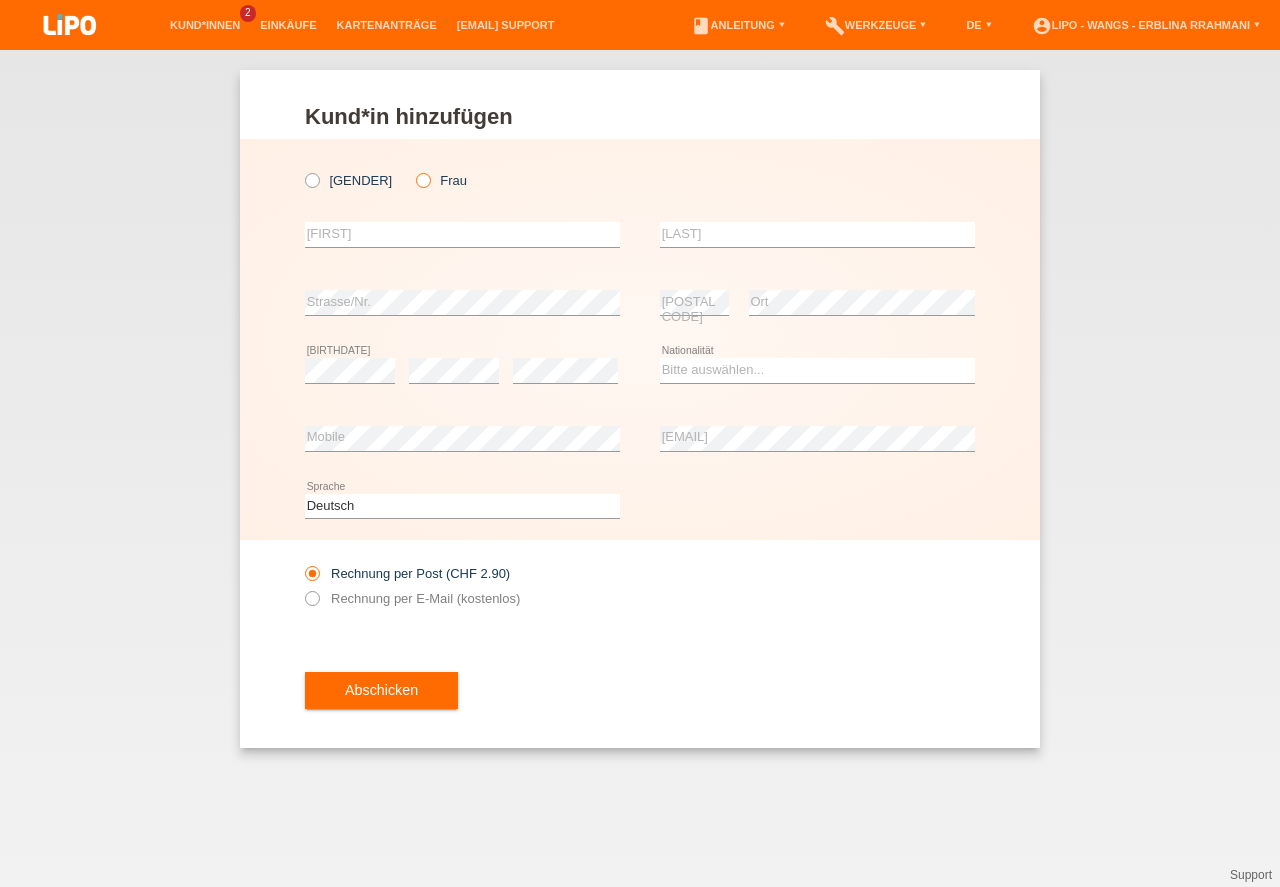 scroll, scrollTop: 0, scrollLeft: 0, axis: both 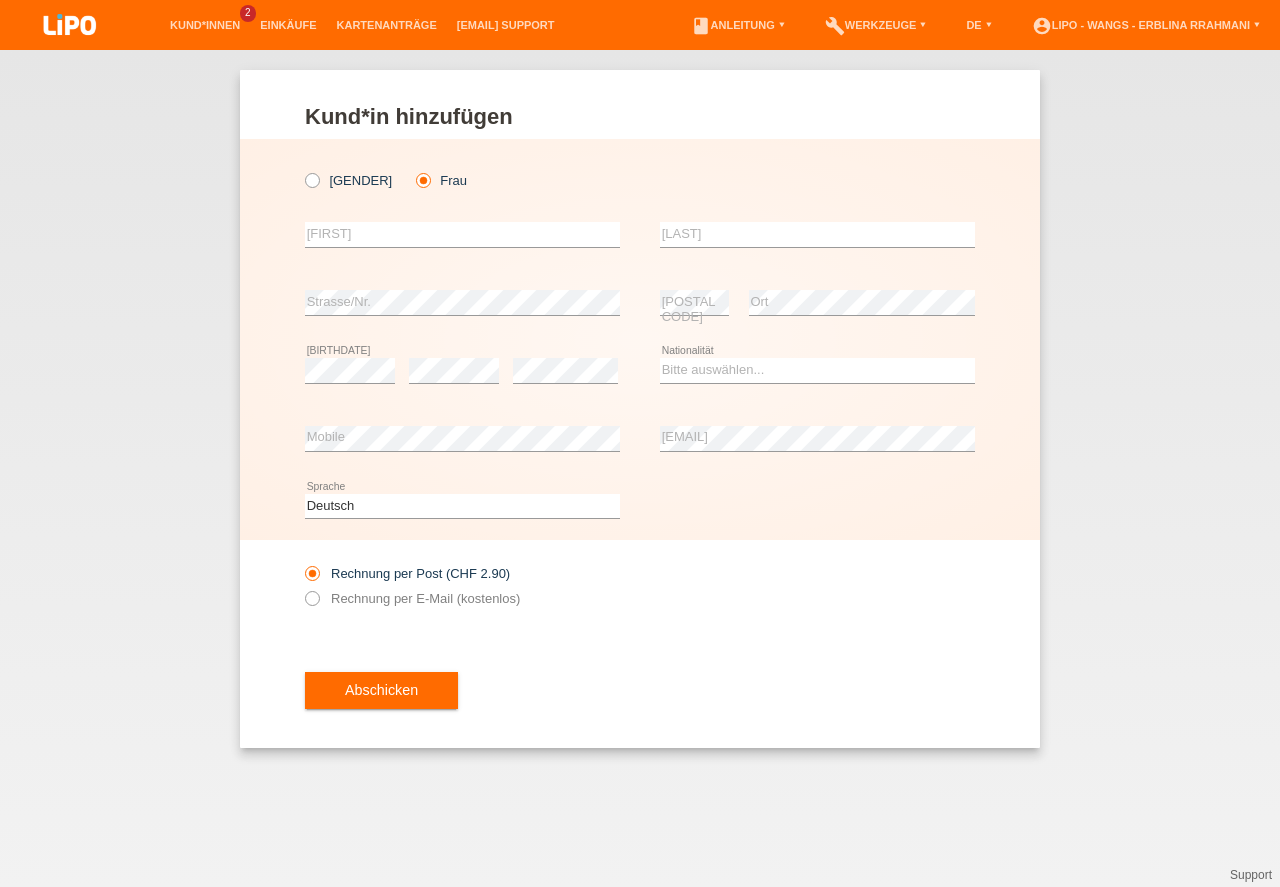 click on "Frau" at bounding box center (422, 179) 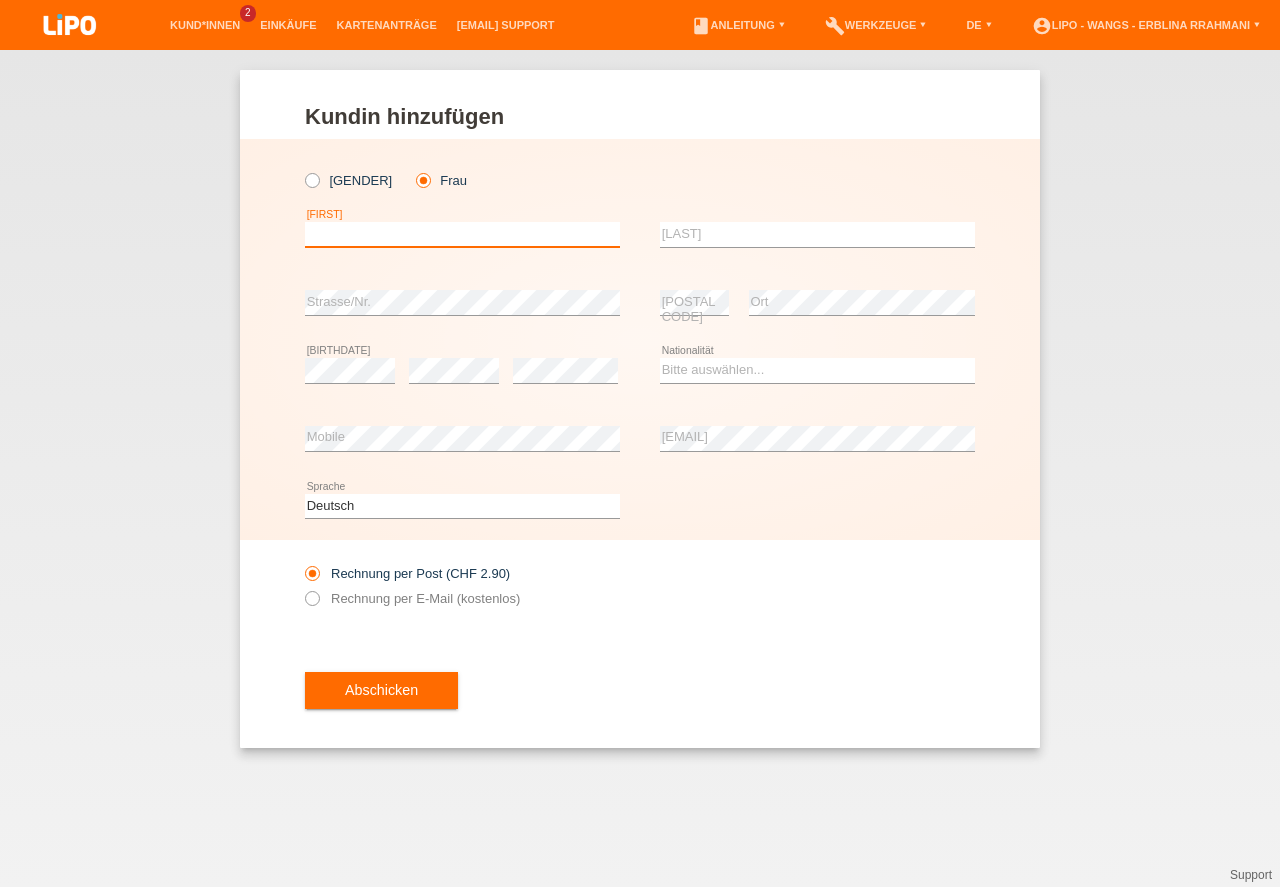 click at bounding box center (462, 234) 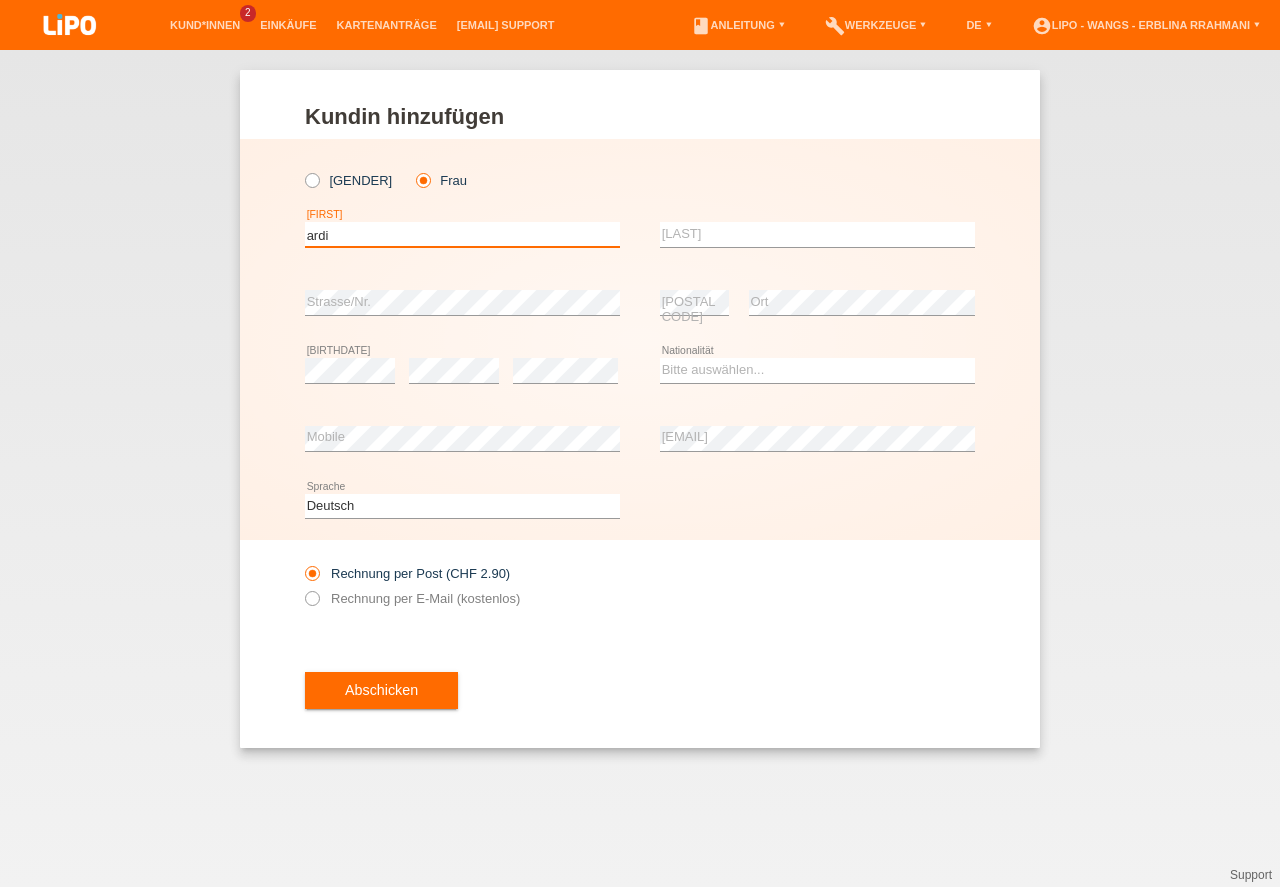 type on "ardita" 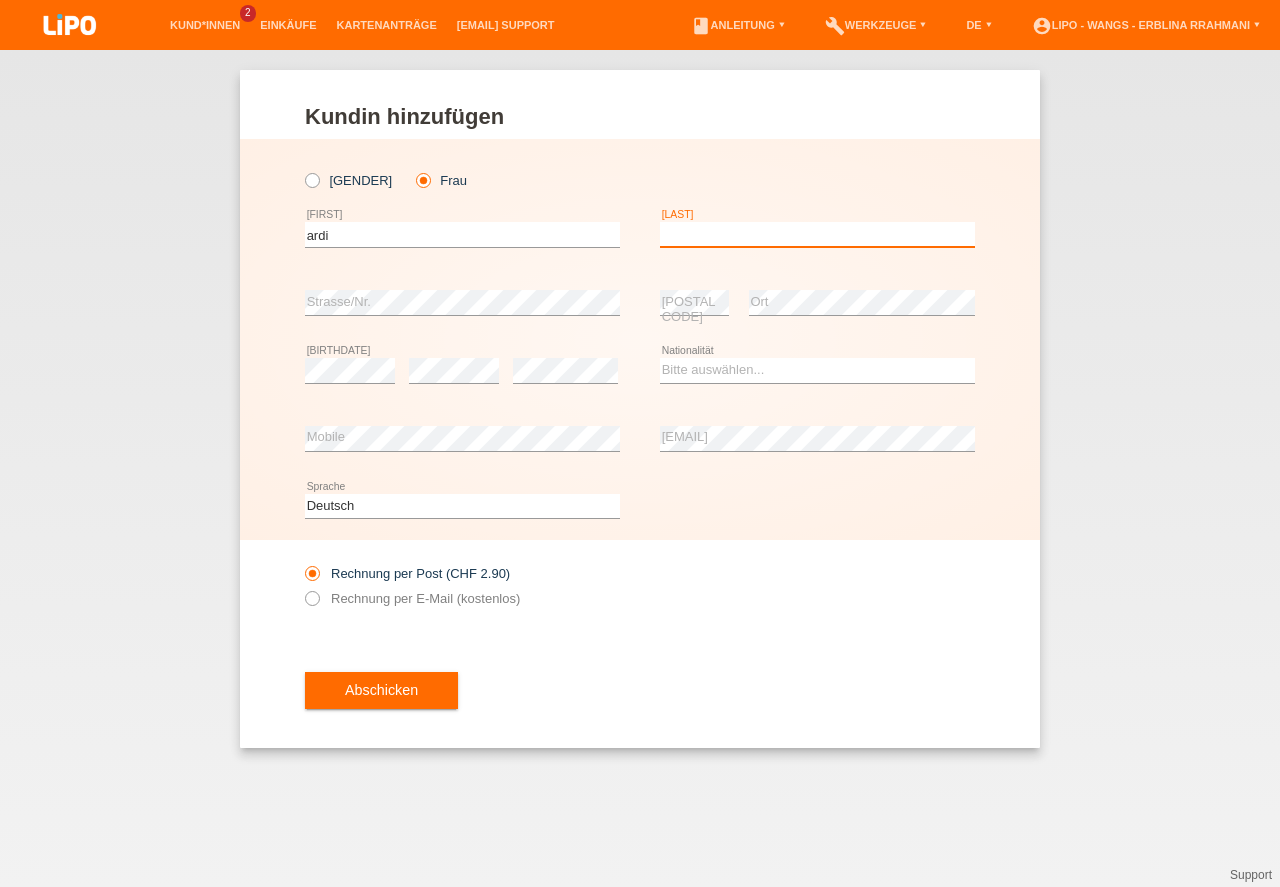 click at bounding box center [817, 234] 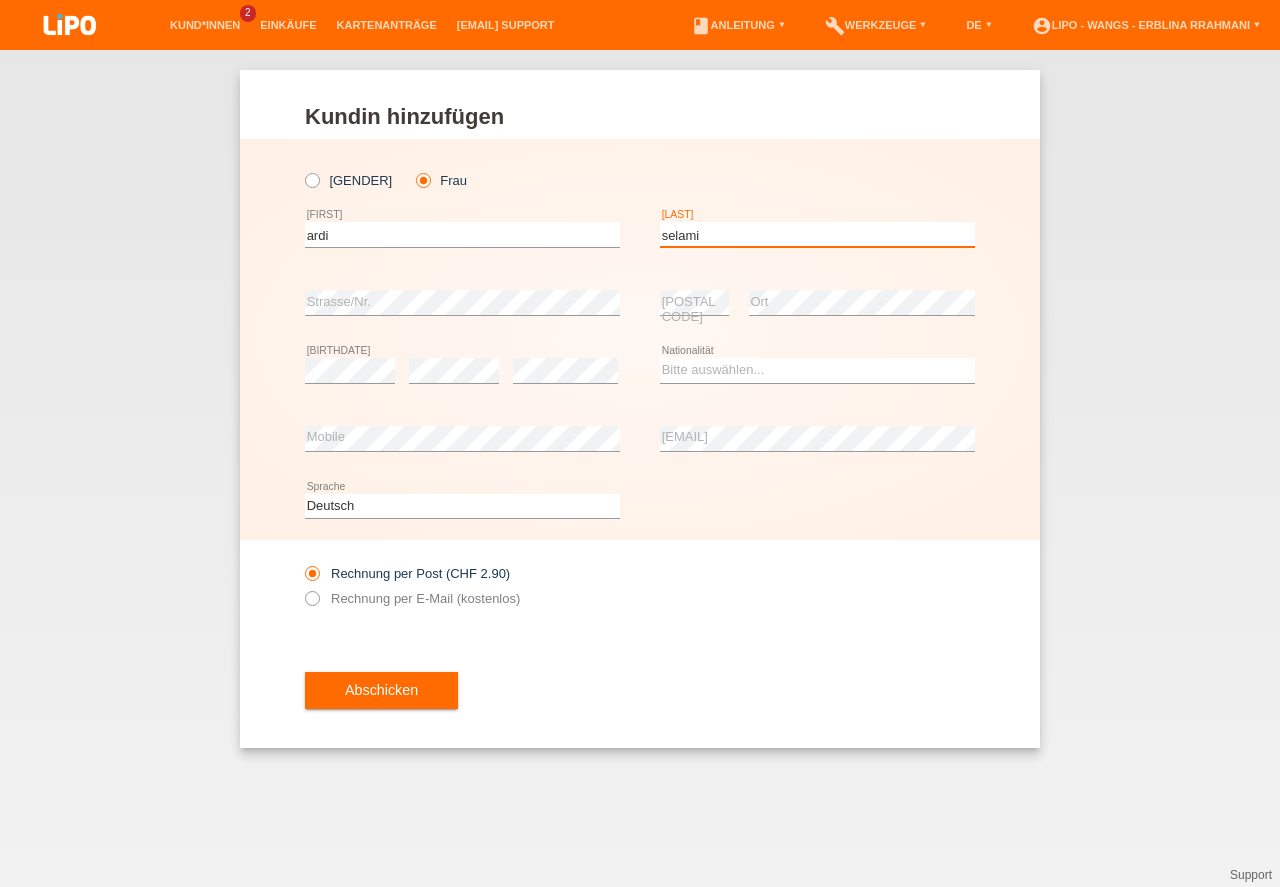 type on "selami" 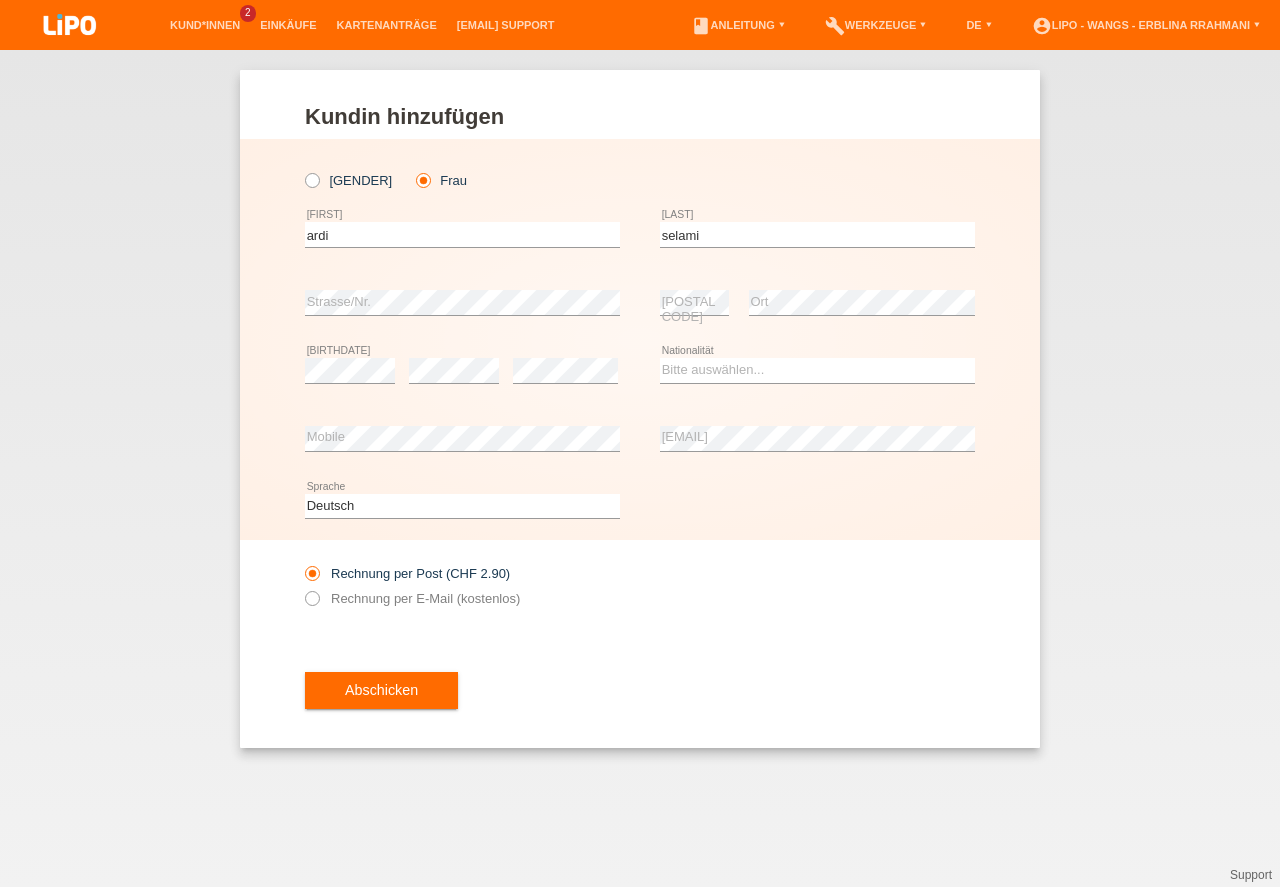 click on "error
Geburtsdatum" at bounding box center (350, 371) 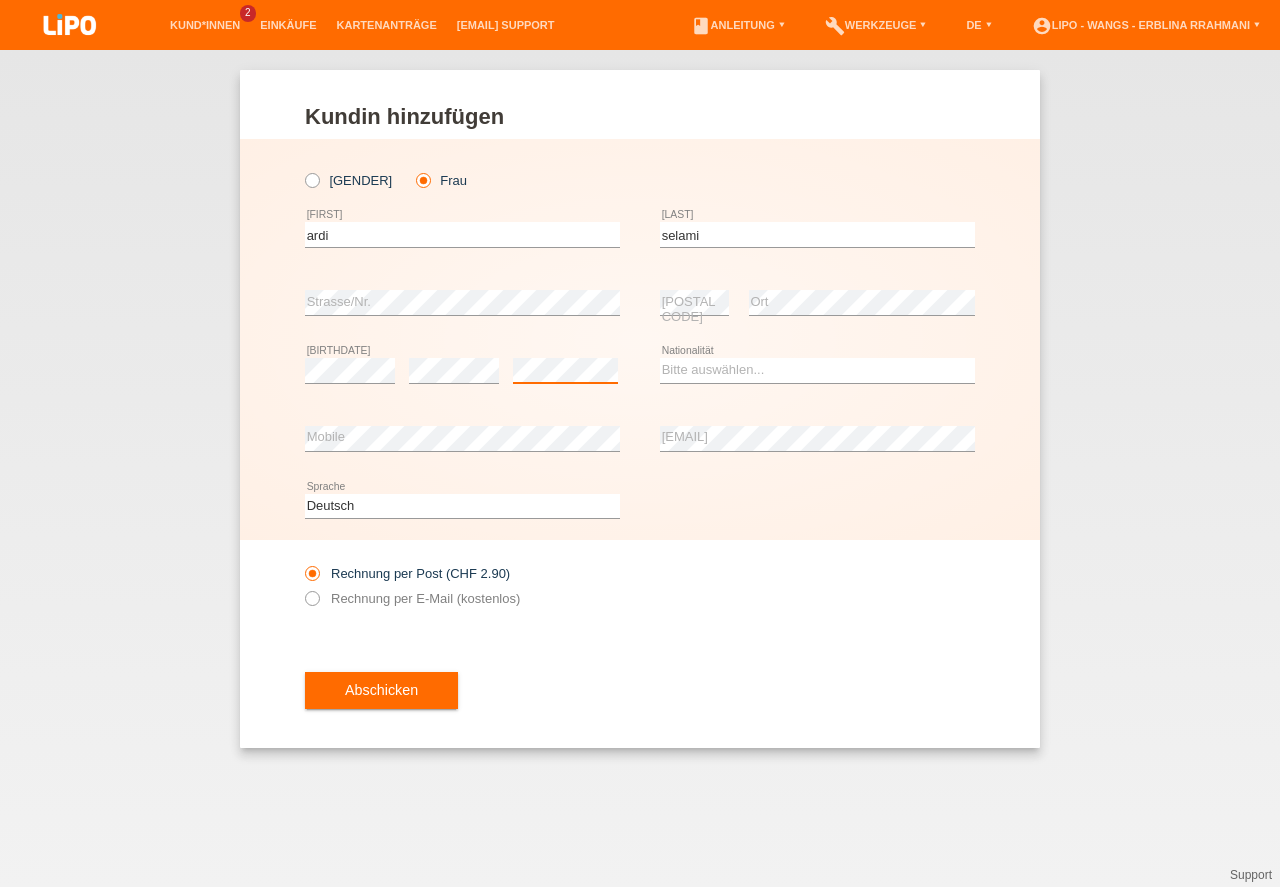 scroll, scrollTop: 0, scrollLeft: 0, axis: both 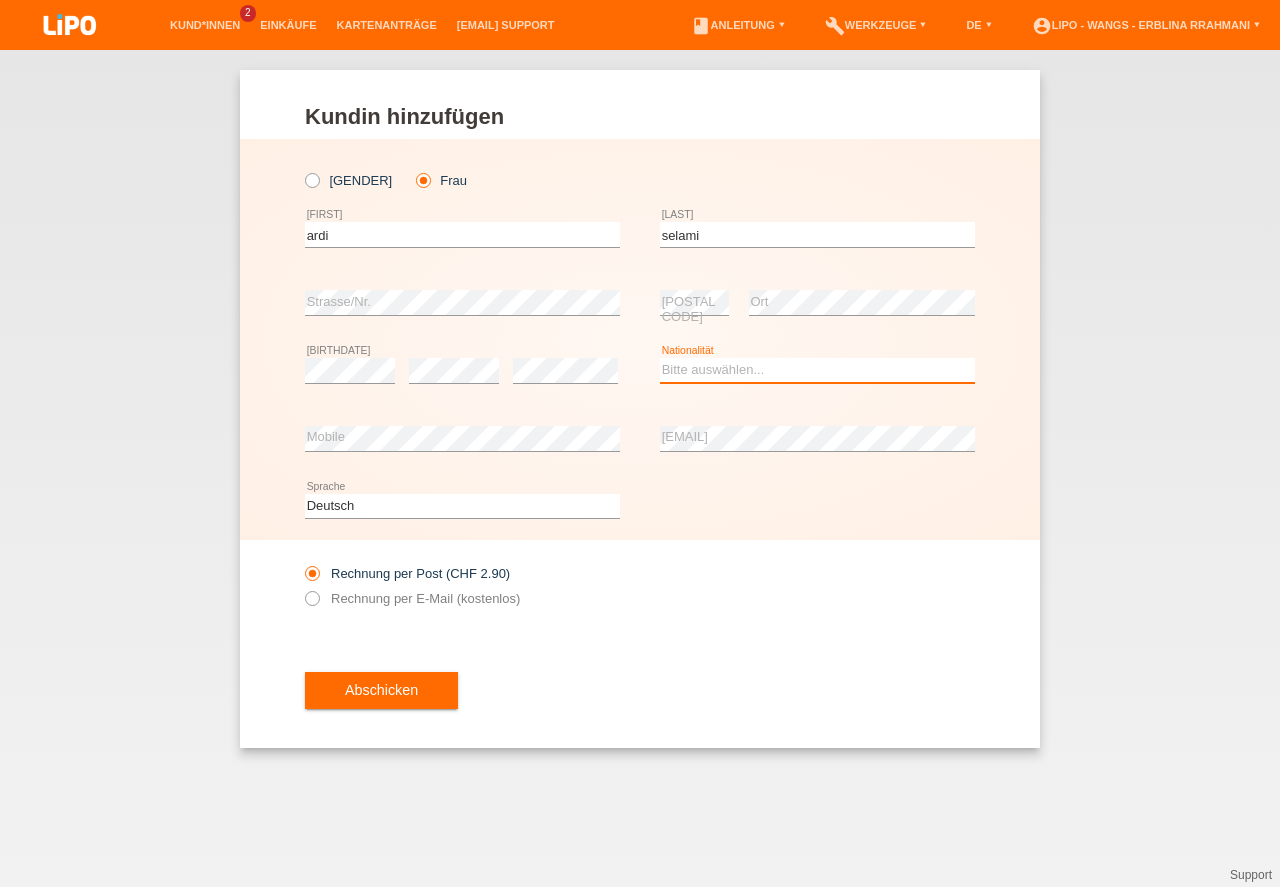 click on "Bitte auswählen...
Schweiz
Deutschland
Liechtenstein
Österreich
------------
Afghanistan
Ägypten
Åland
Albanien
Algerien" at bounding box center [817, 370] 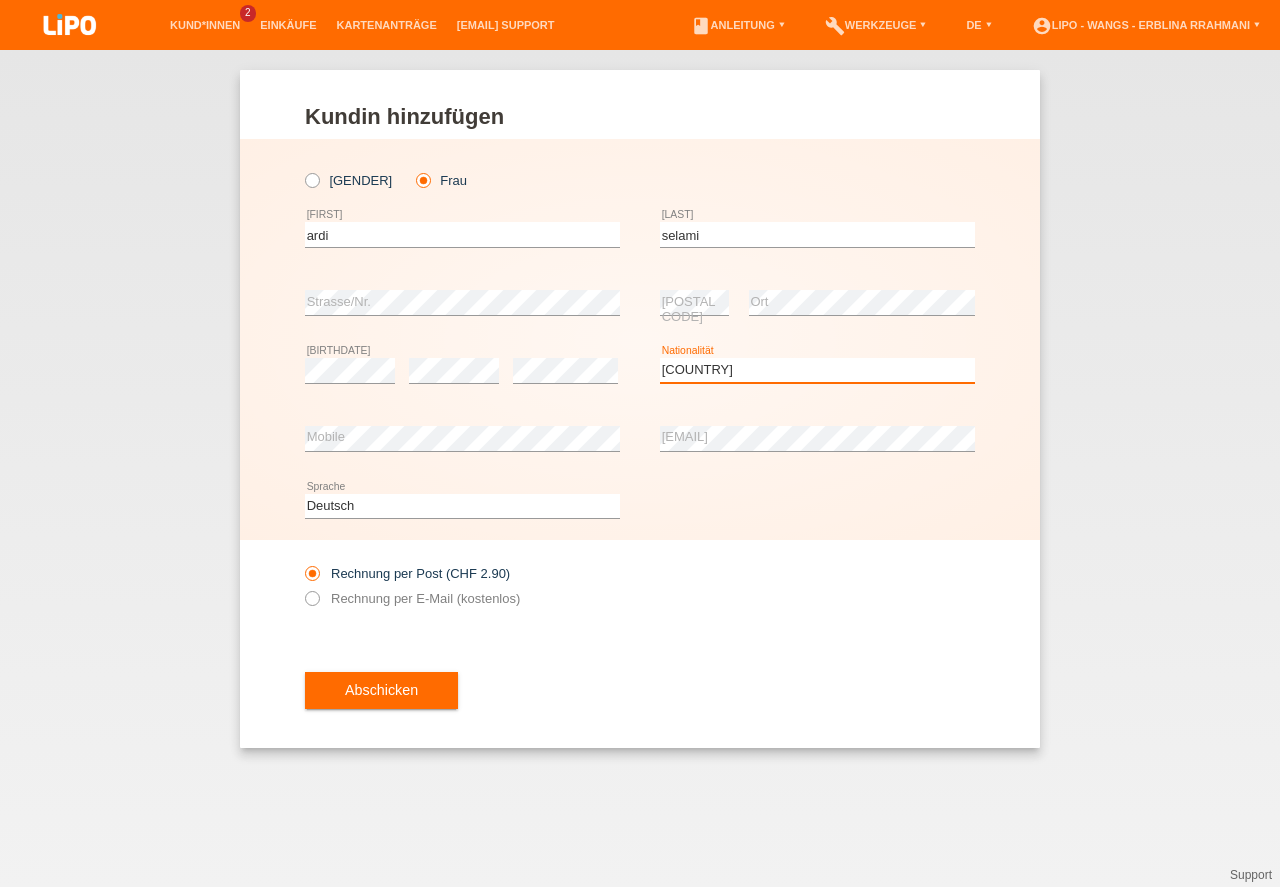 scroll, scrollTop: 0, scrollLeft: 0, axis: both 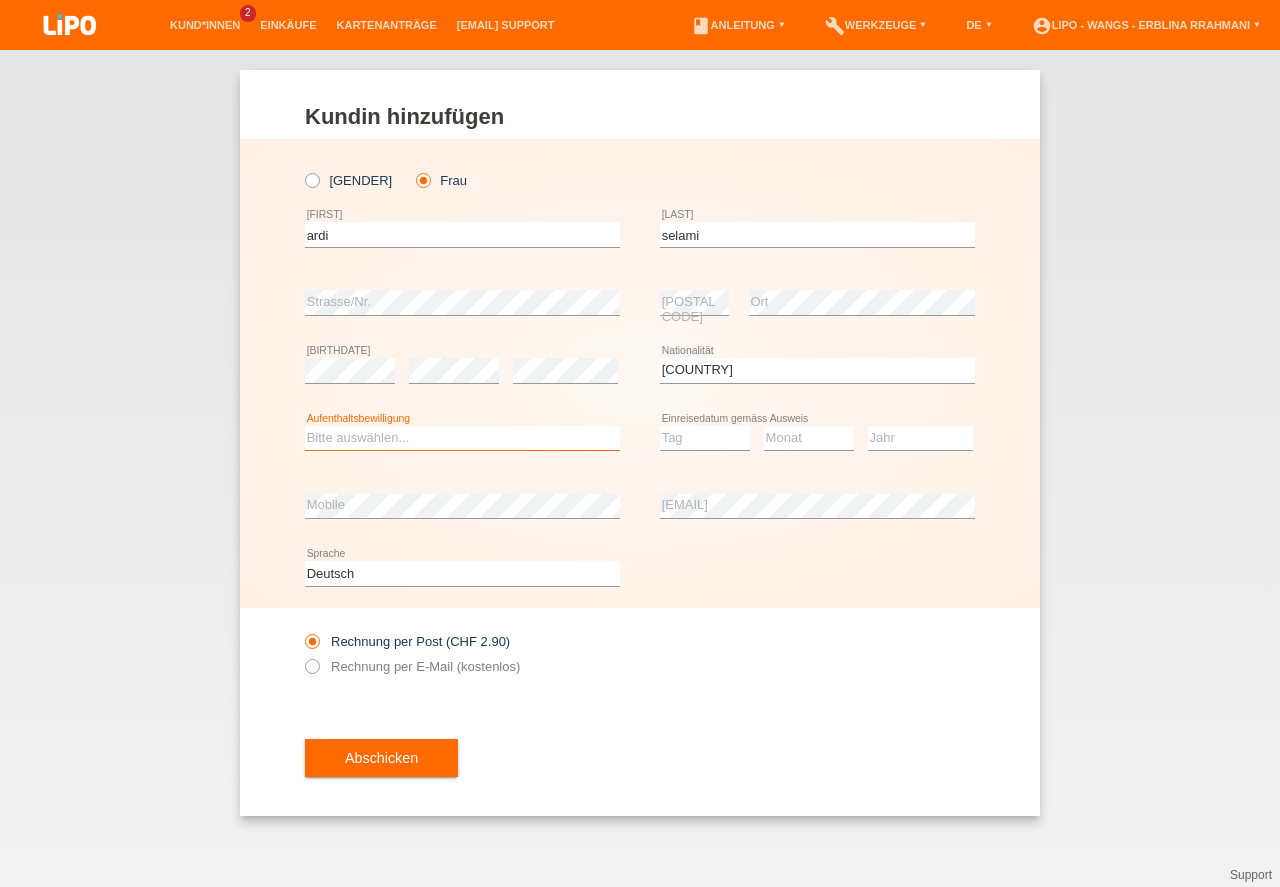 click on "Bitte auswählen...
C
B
B - Flüchtlingsstatus
Andere" at bounding box center [462, 438] 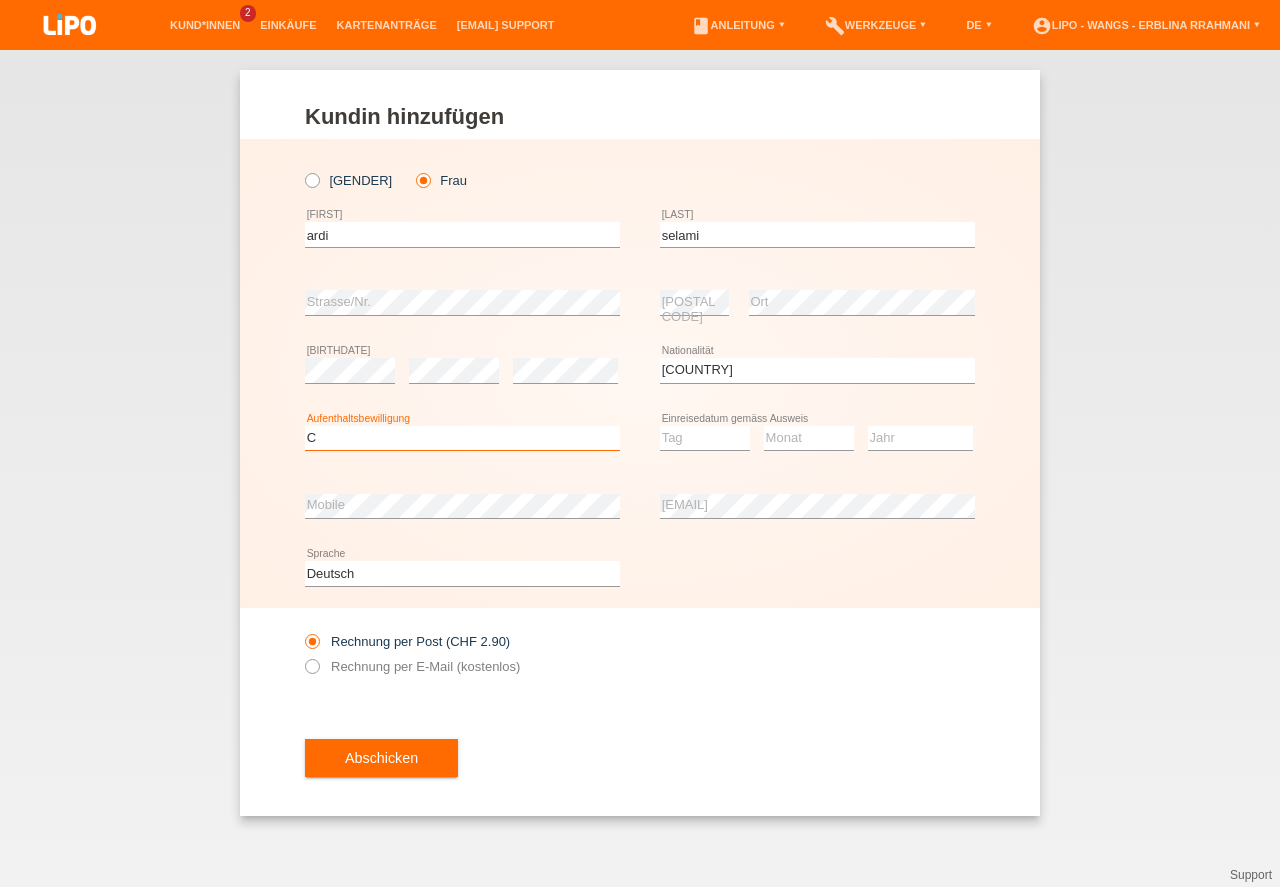 click on "C" at bounding box center (0, 0) 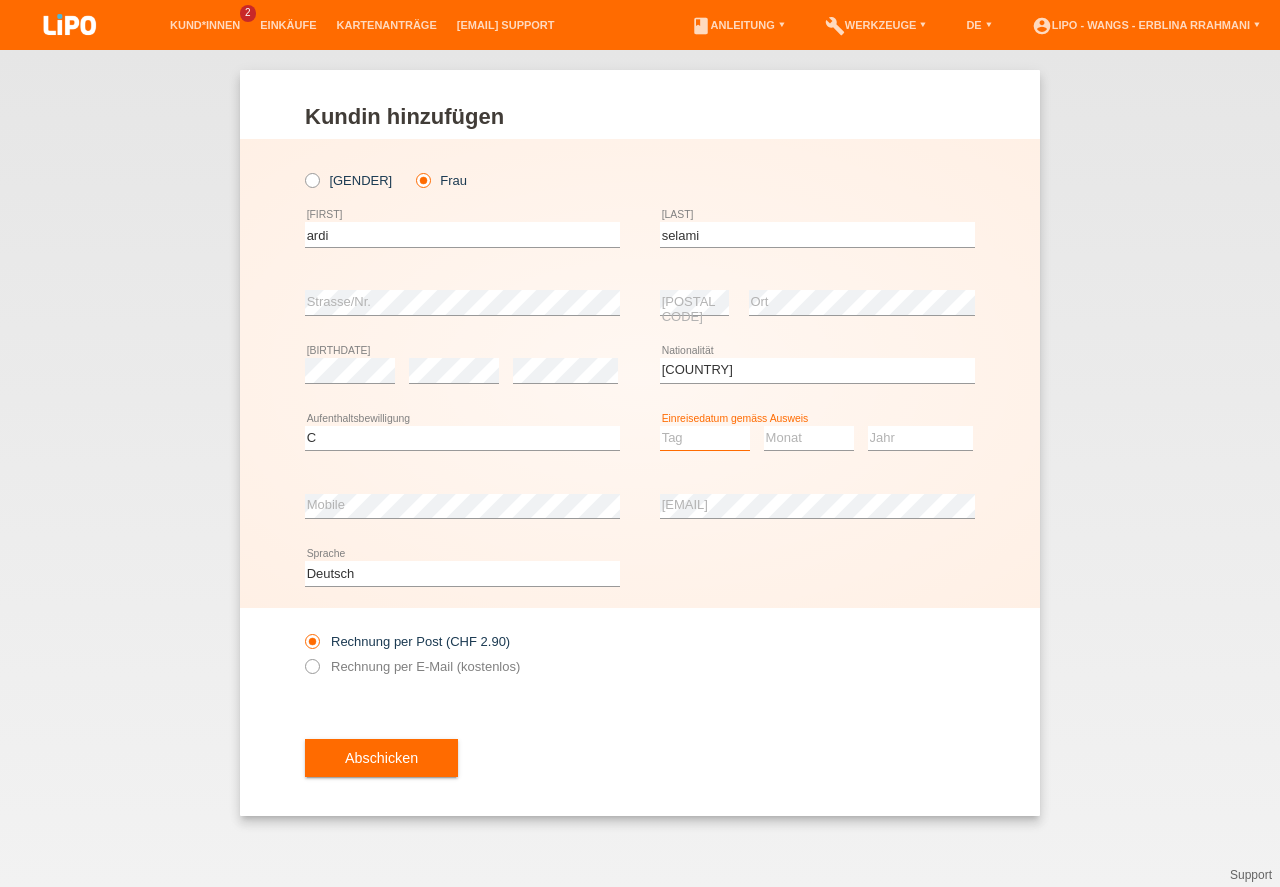 click on "Tag
01
02
03
04
05
06
07
08
09
10 11" at bounding box center (705, 438) 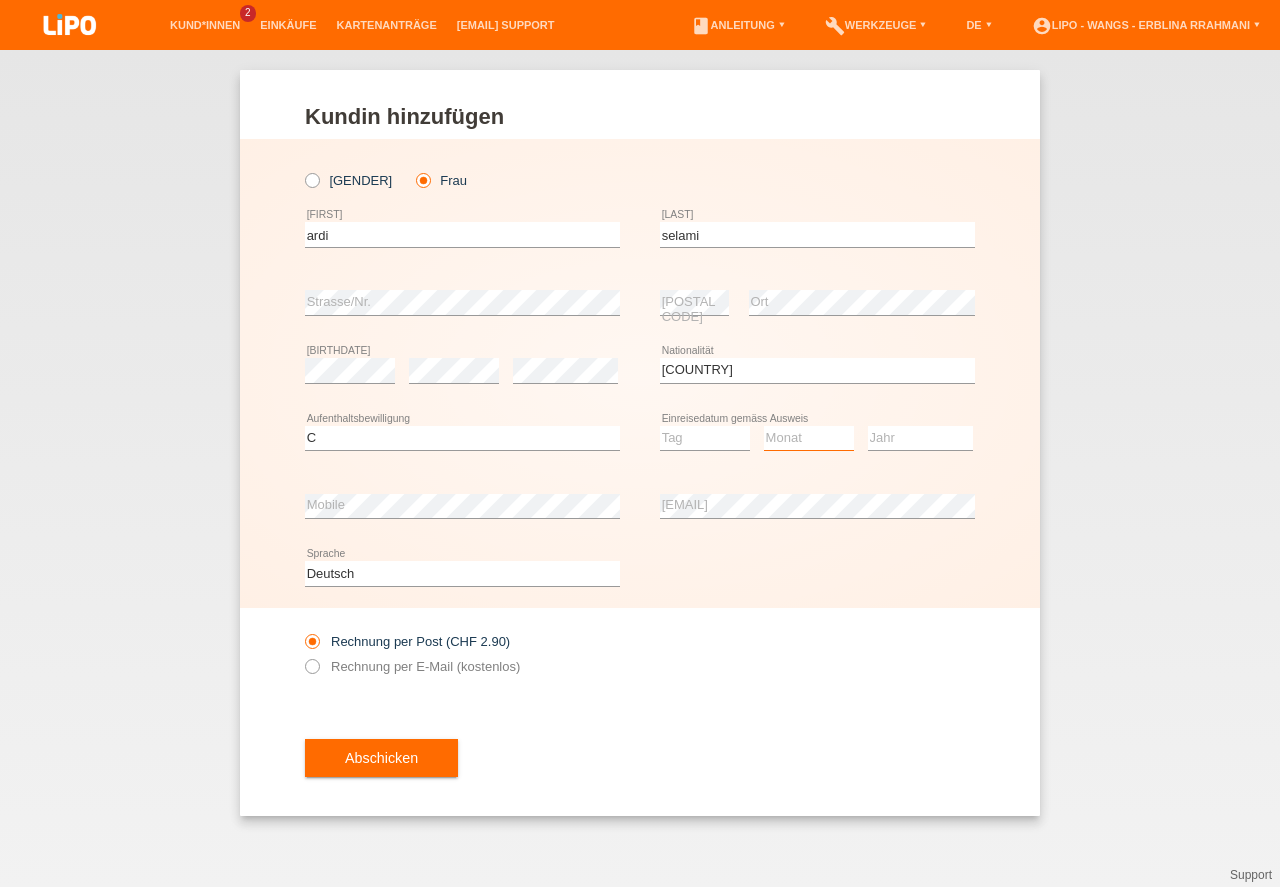 click on "Monat
01
02
03
04
05
06
07
08
09
10 11" at bounding box center (809, 438) 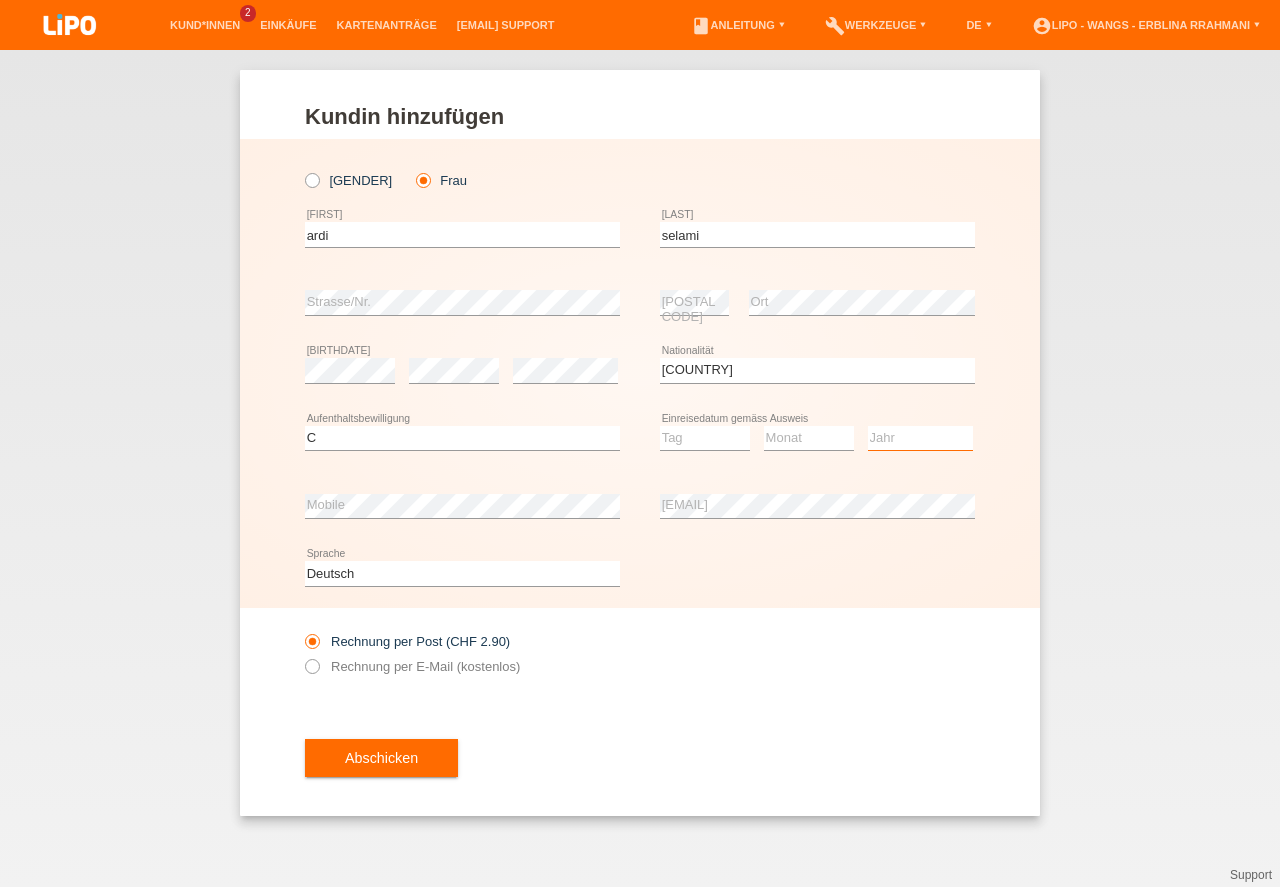 click on "Jahr
2025
2024
2023
2022
2021
2020
2019
2018
2017 2016 2015 2014 2013 2012 2011 2010 2009 2008 2007 2006 2005 2004 2003 2002 2001" at bounding box center (920, 438) 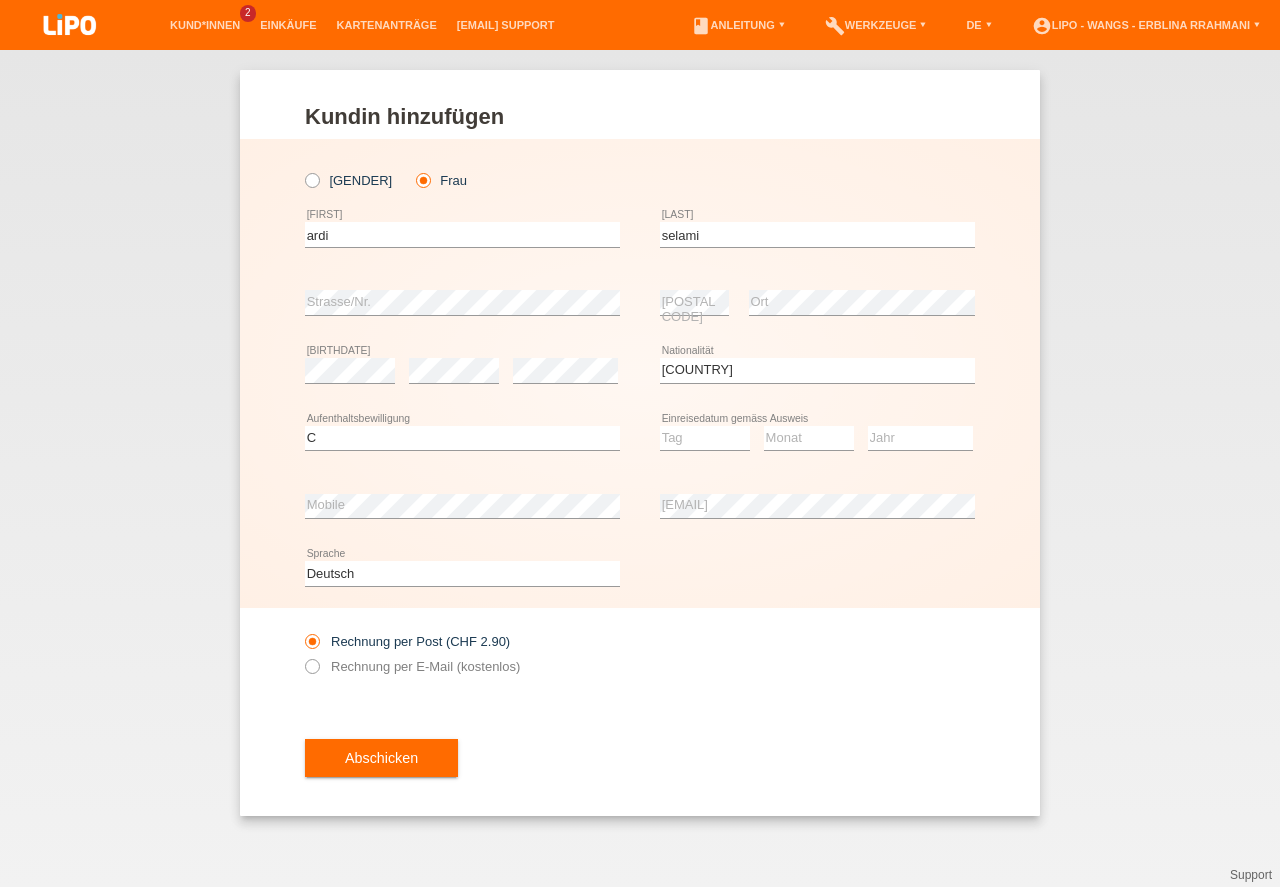 click on "error
E-Mail" at bounding box center (817, 506) 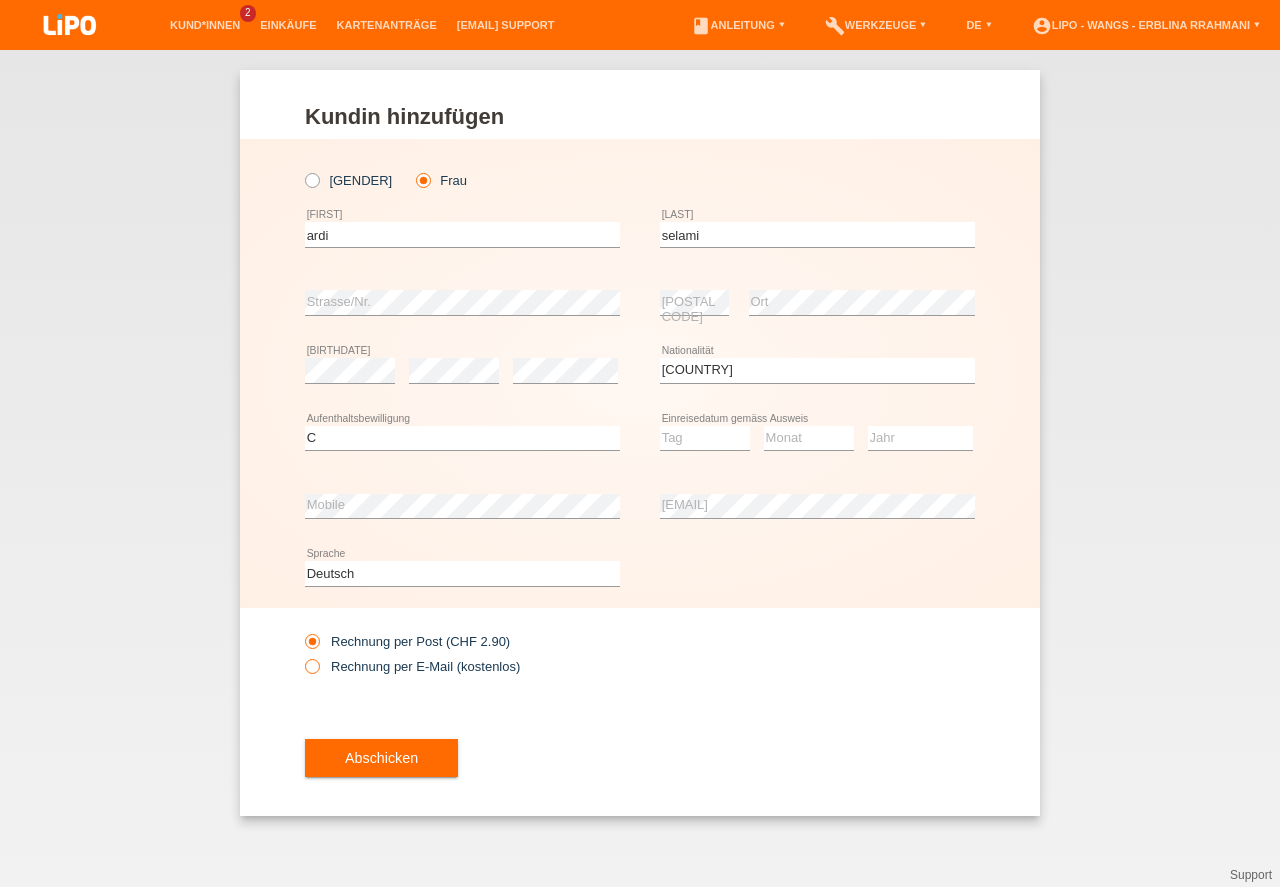 click at bounding box center (302, 656) 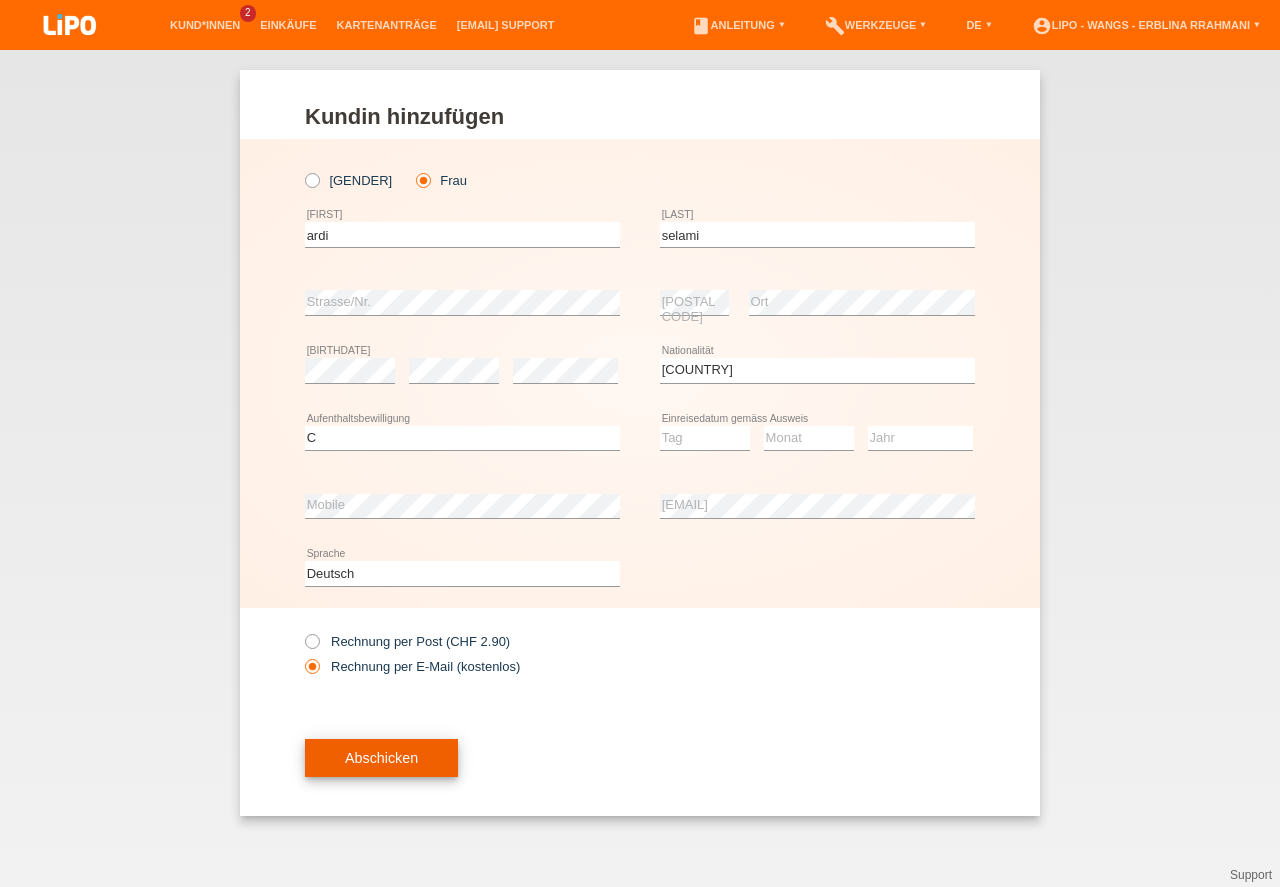 click on "Speichern" at bounding box center (381, 758) 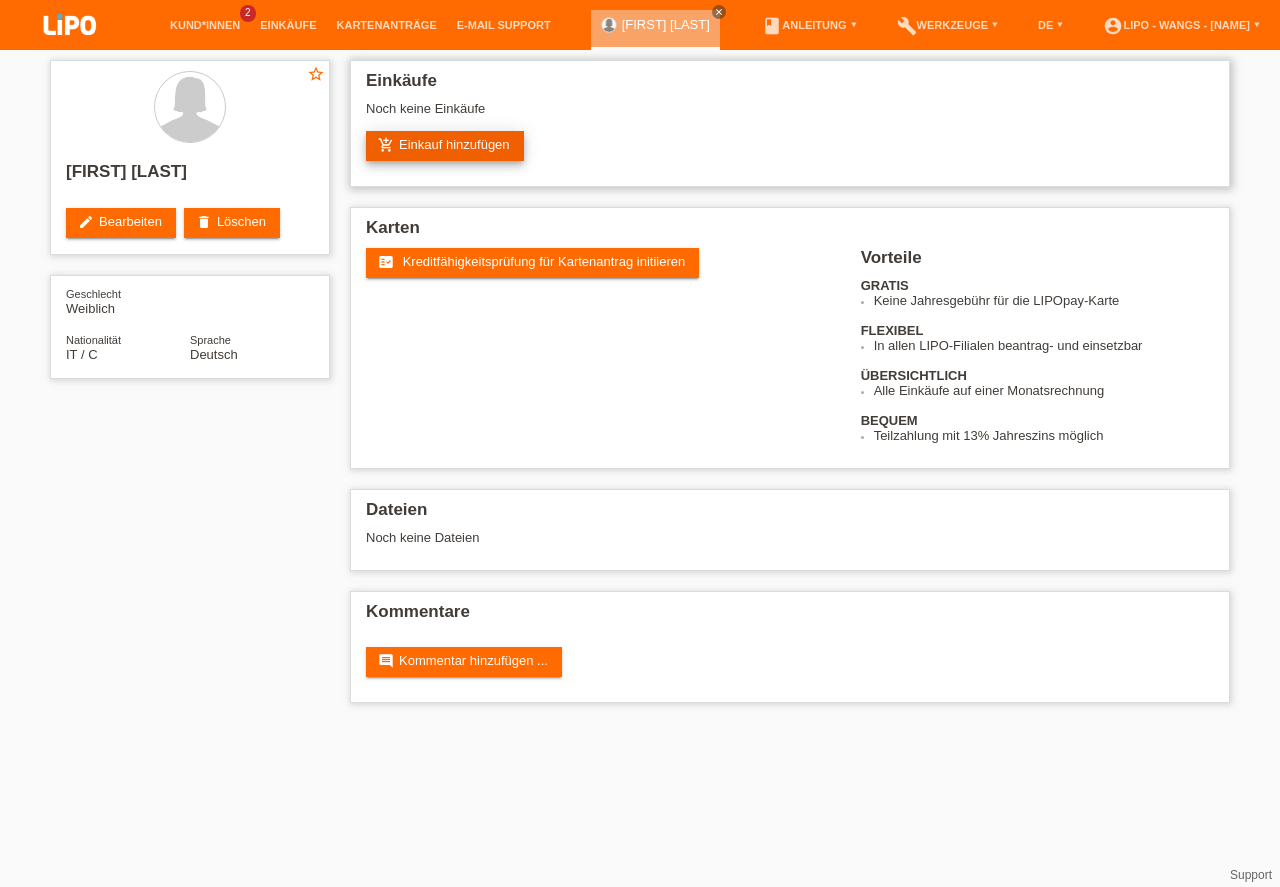 scroll, scrollTop: 0, scrollLeft: 0, axis: both 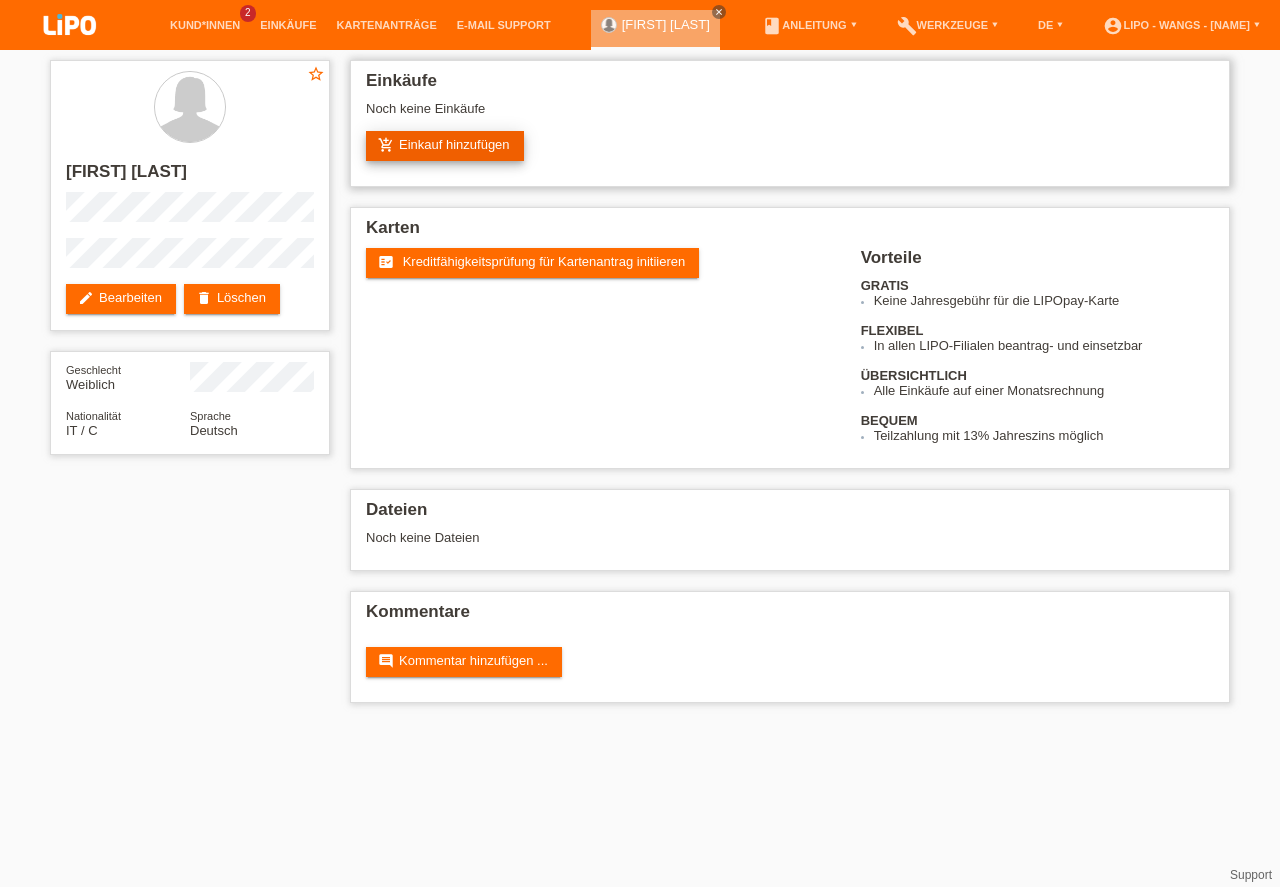 click on "add_shopping_cart  Einkauf hinzufügen" at bounding box center (445, 146) 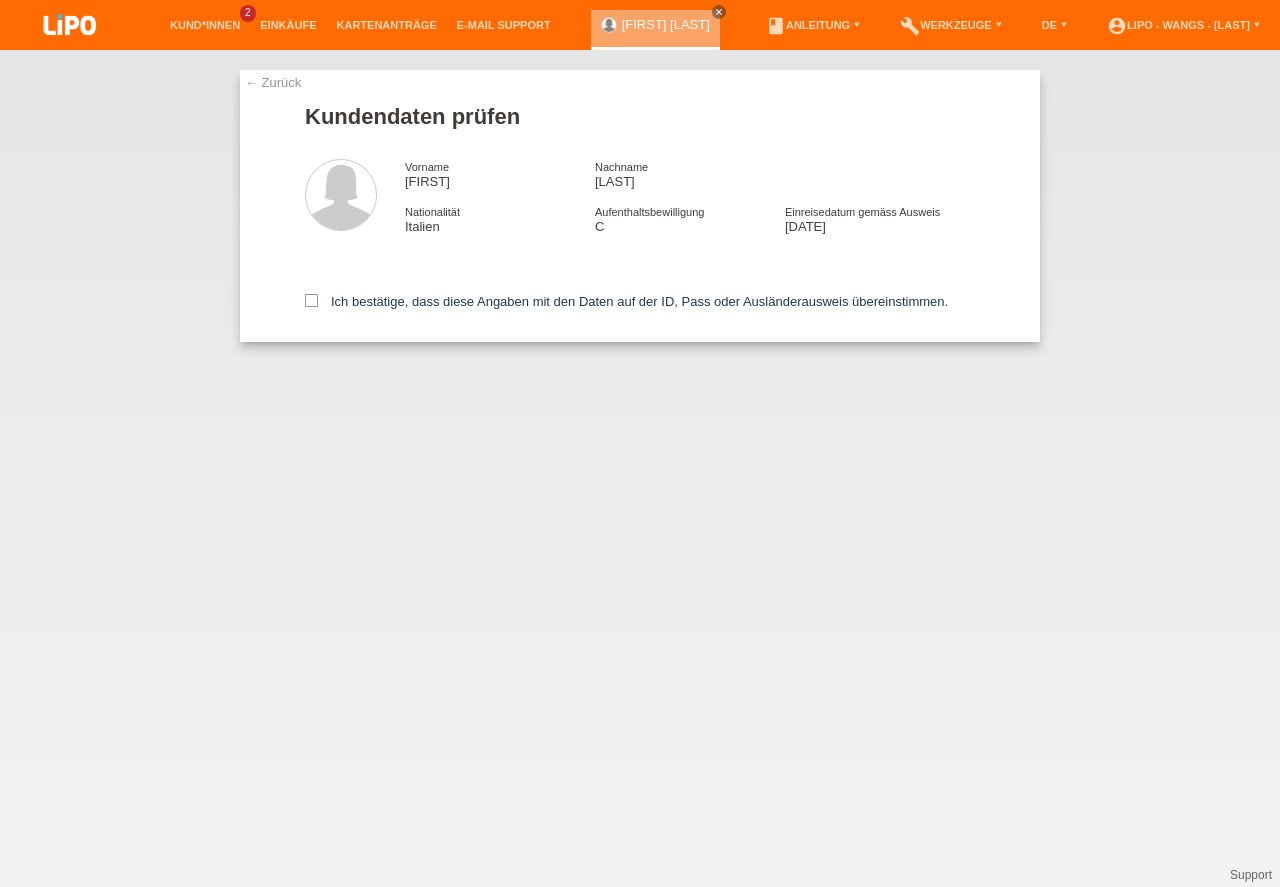 scroll, scrollTop: 0, scrollLeft: 0, axis: both 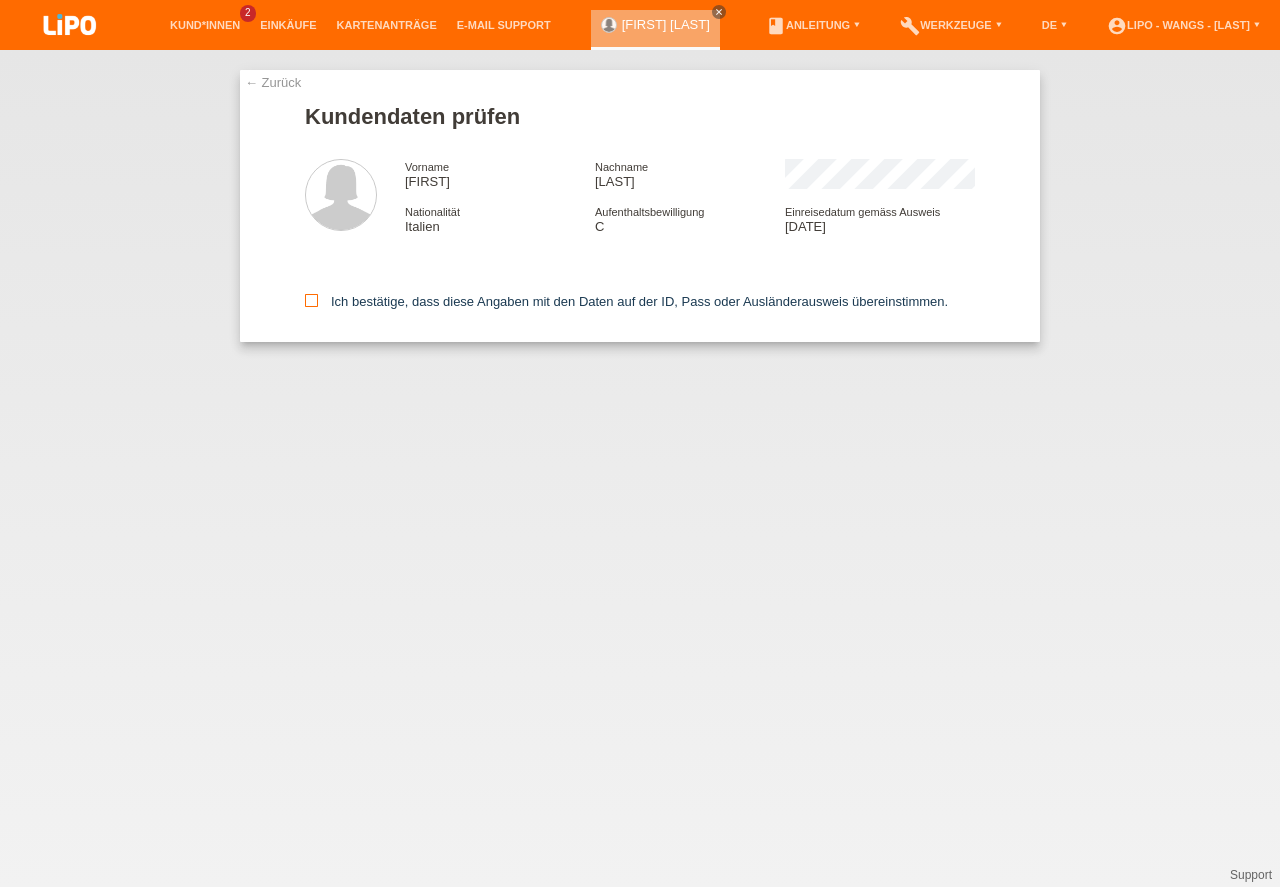 click at bounding box center [311, 300] 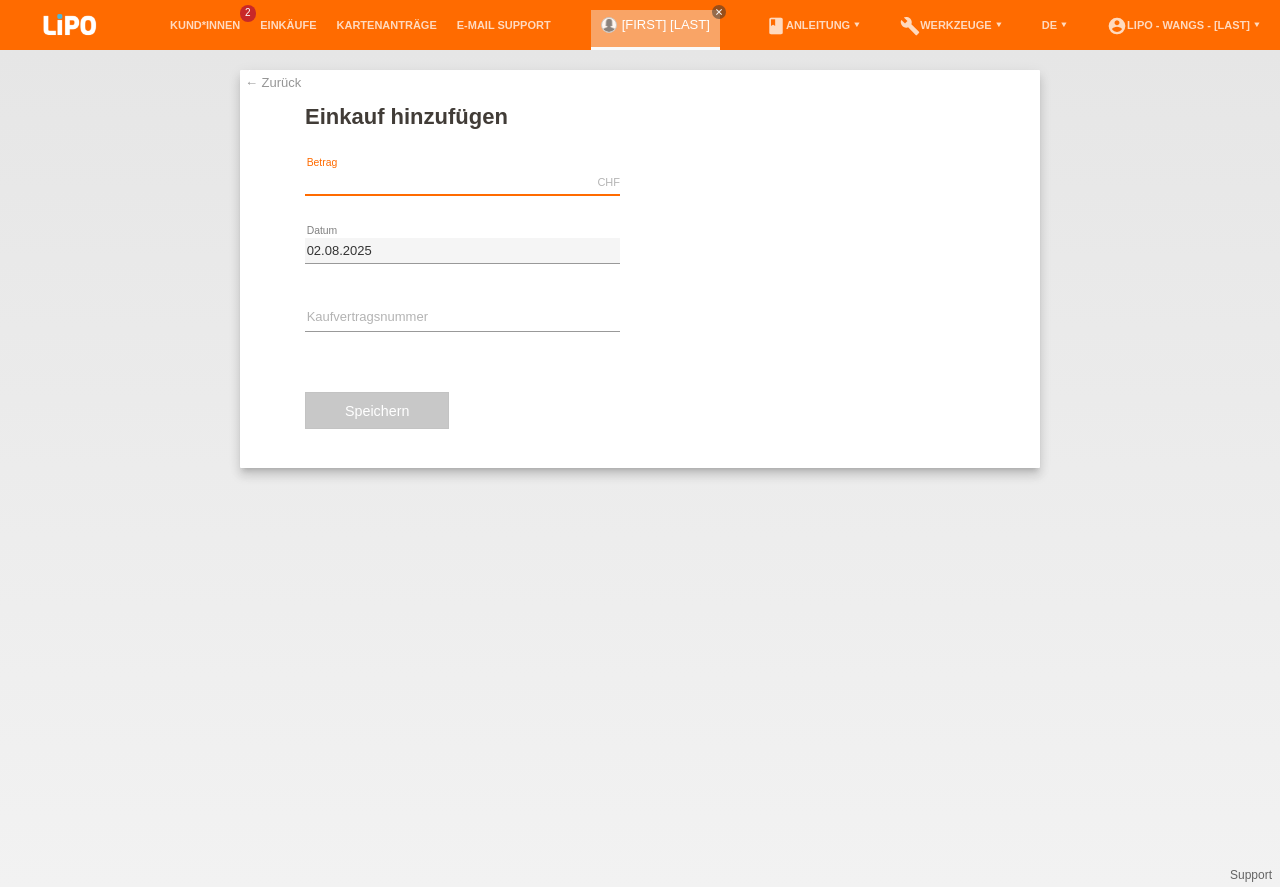 click at bounding box center [462, 182] 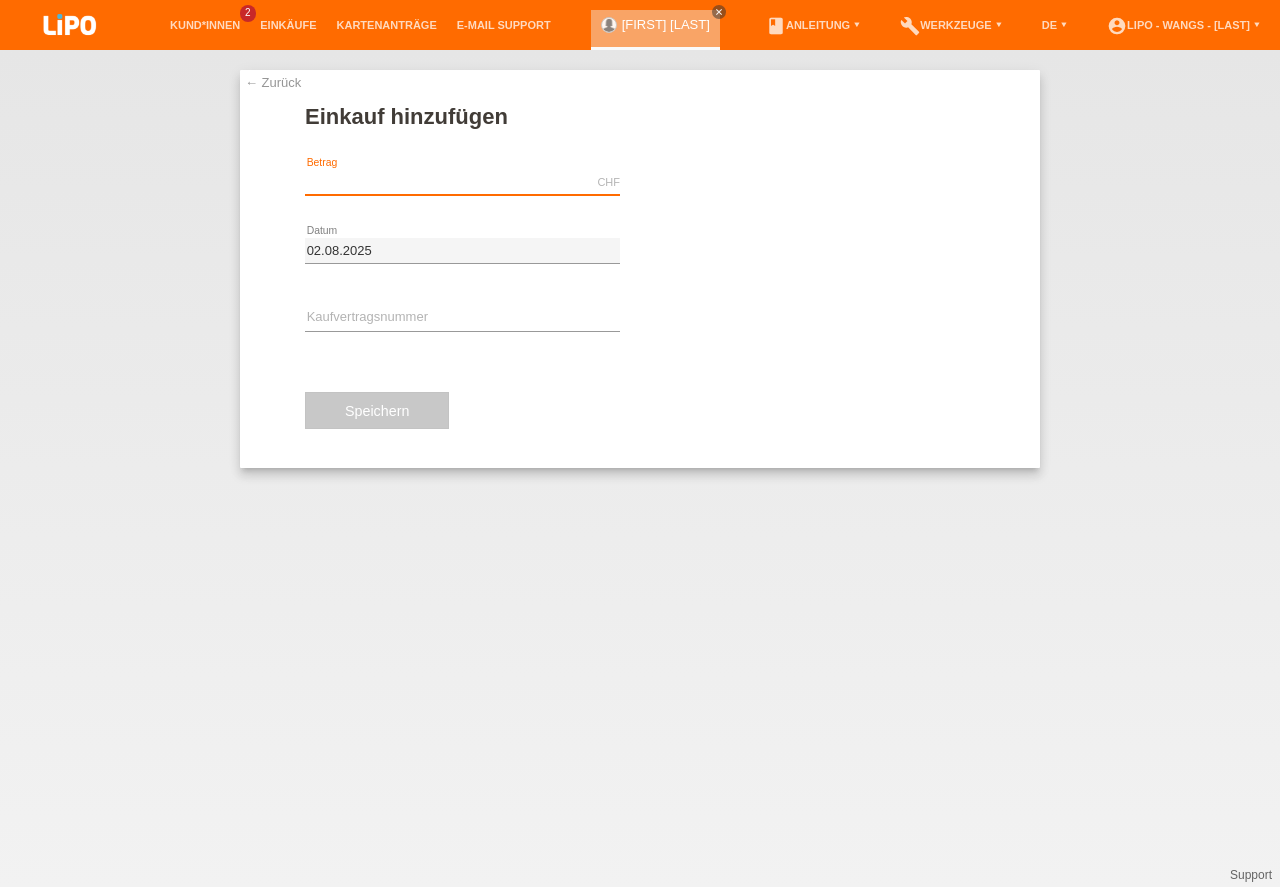 scroll, scrollTop: 0, scrollLeft: 0, axis: both 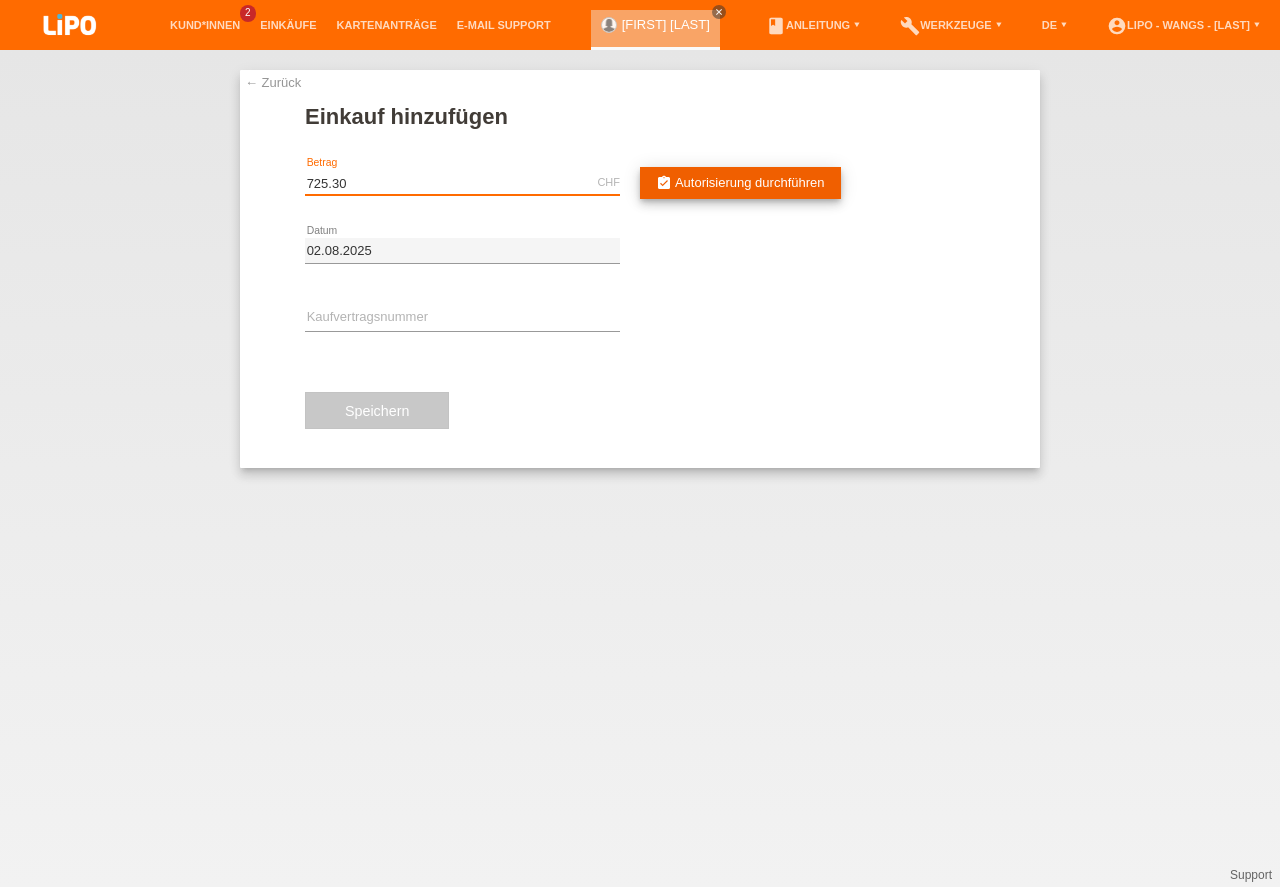 type on "725.30" 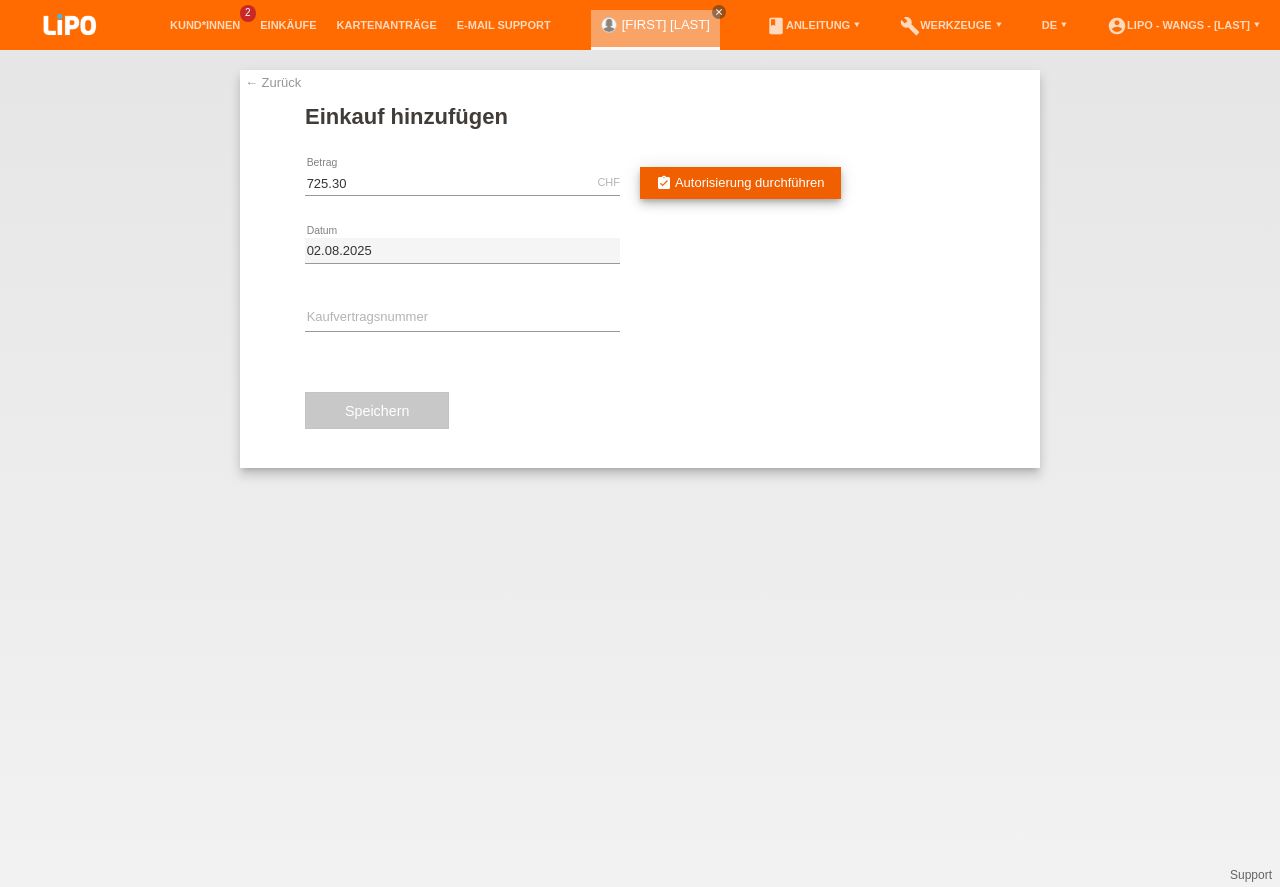 click on "Autorisierung durchführen" at bounding box center [750, 182] 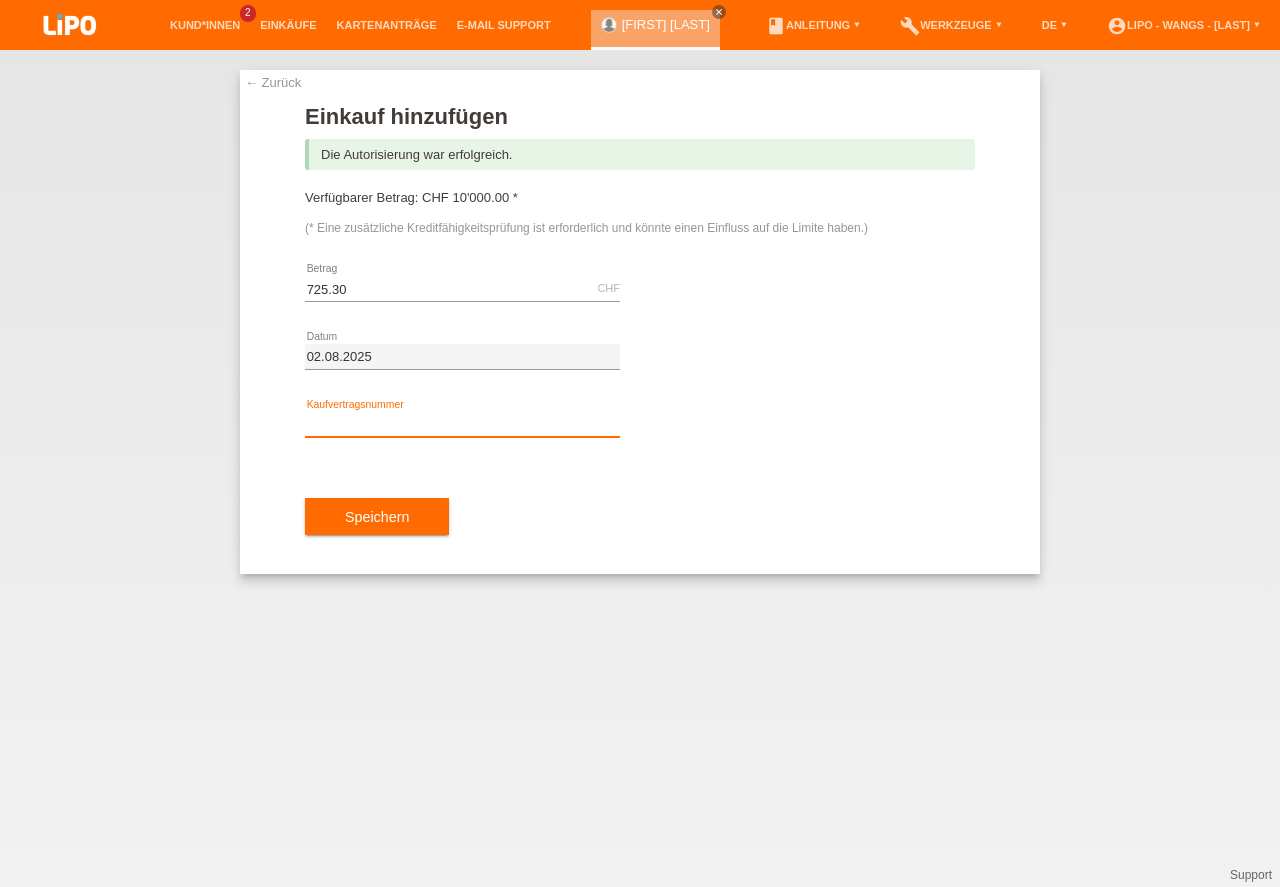 click at bounding box center (462, 424) 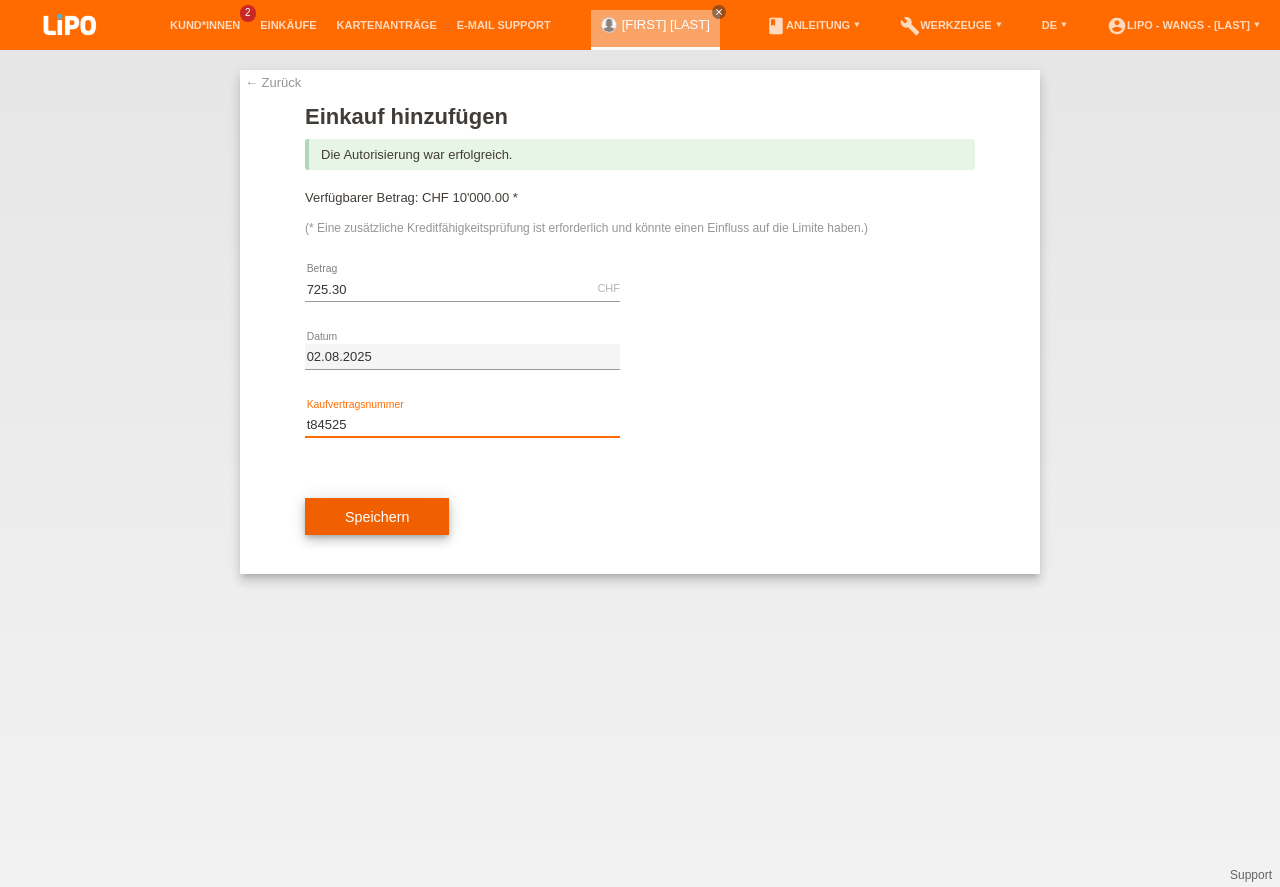 type on "t84525" 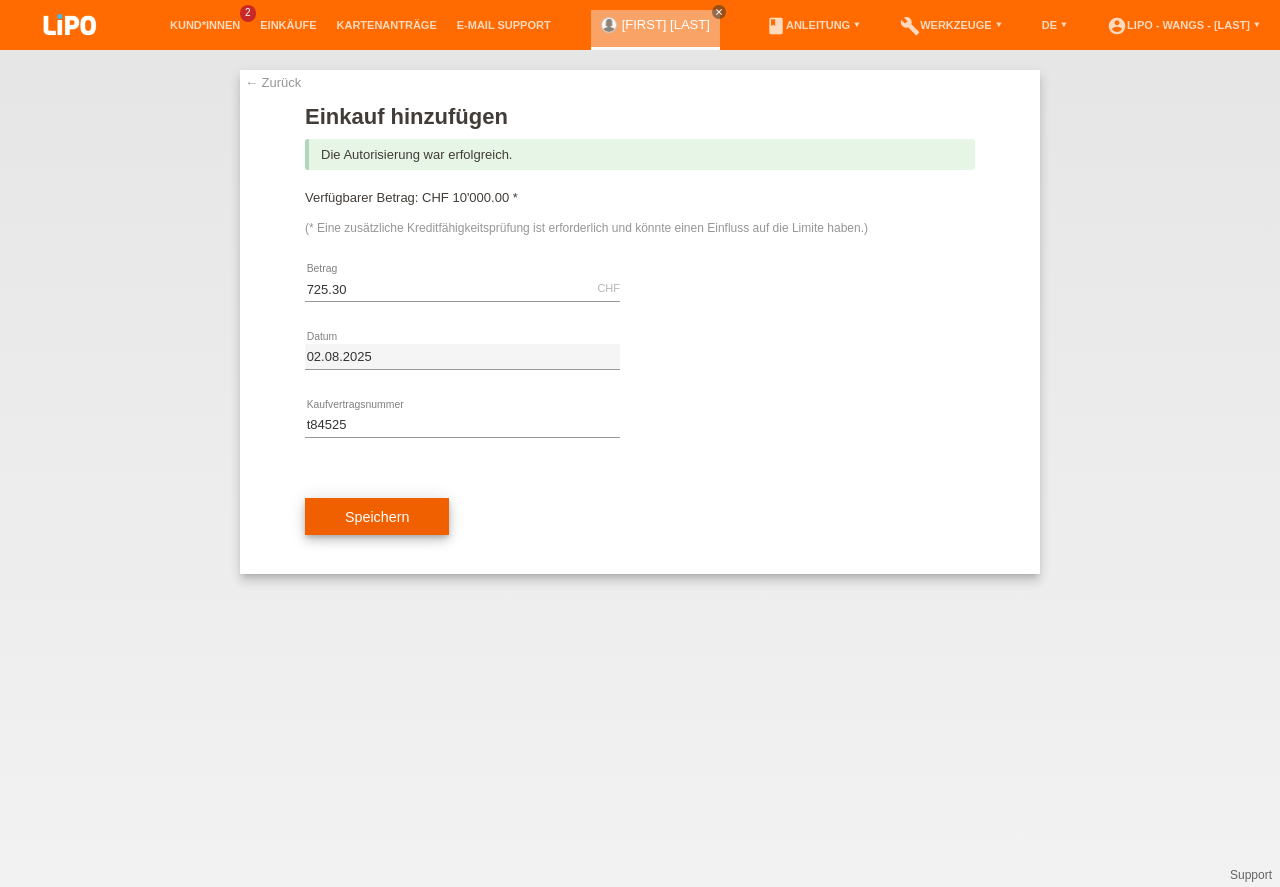 click on "Speichern" at bounding box center (377, 517) 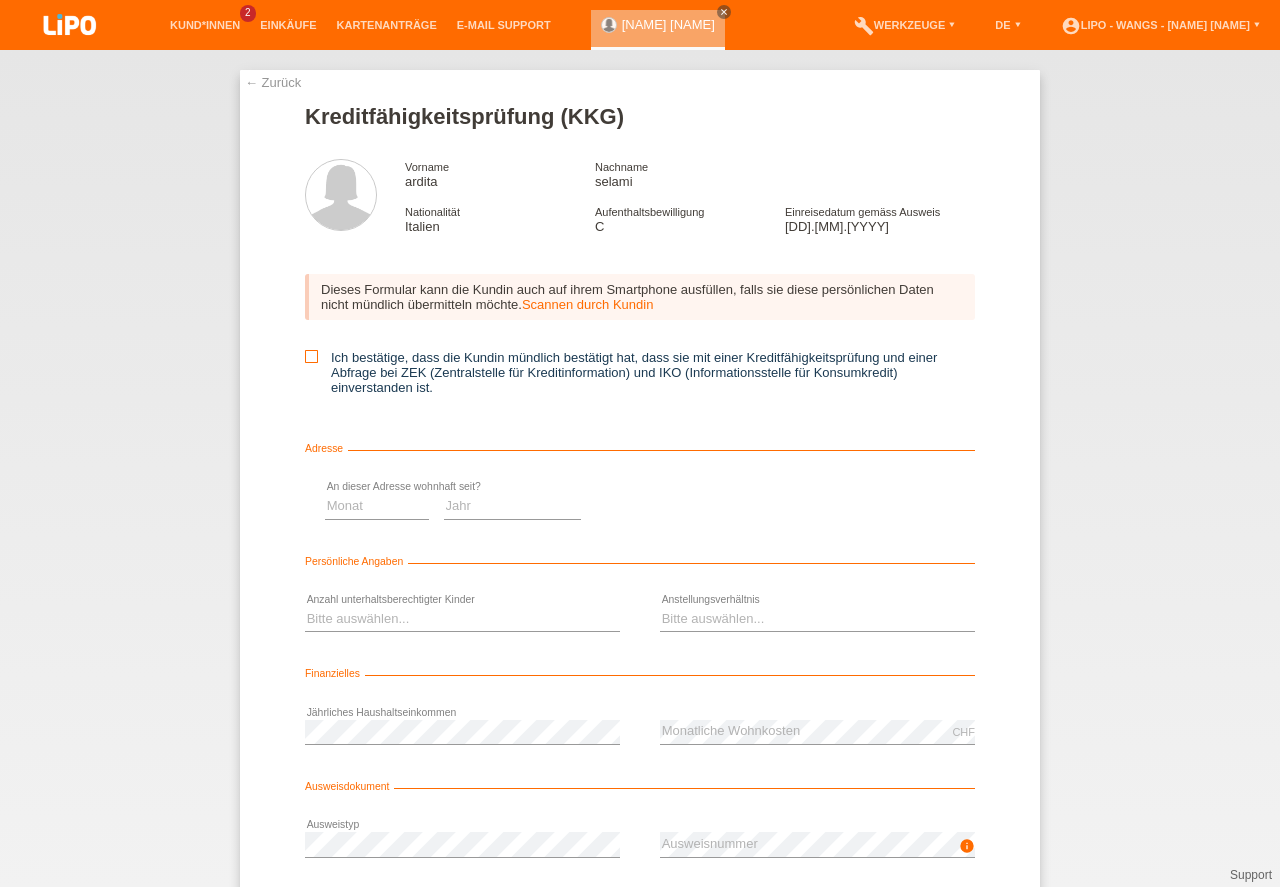 scroll, scrollTop: 0, scrollLeft: 0, axis: both 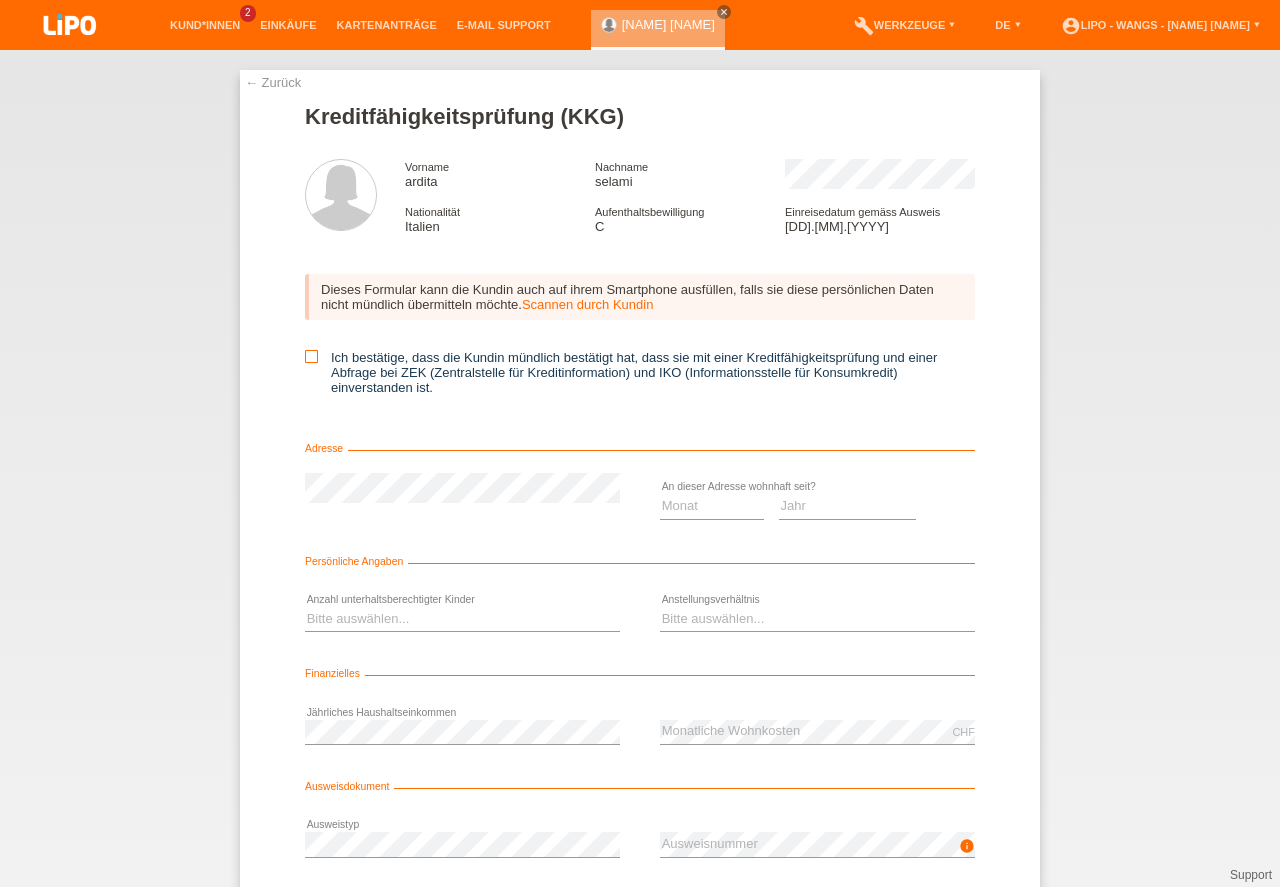 click at bounding box center (311, 356) 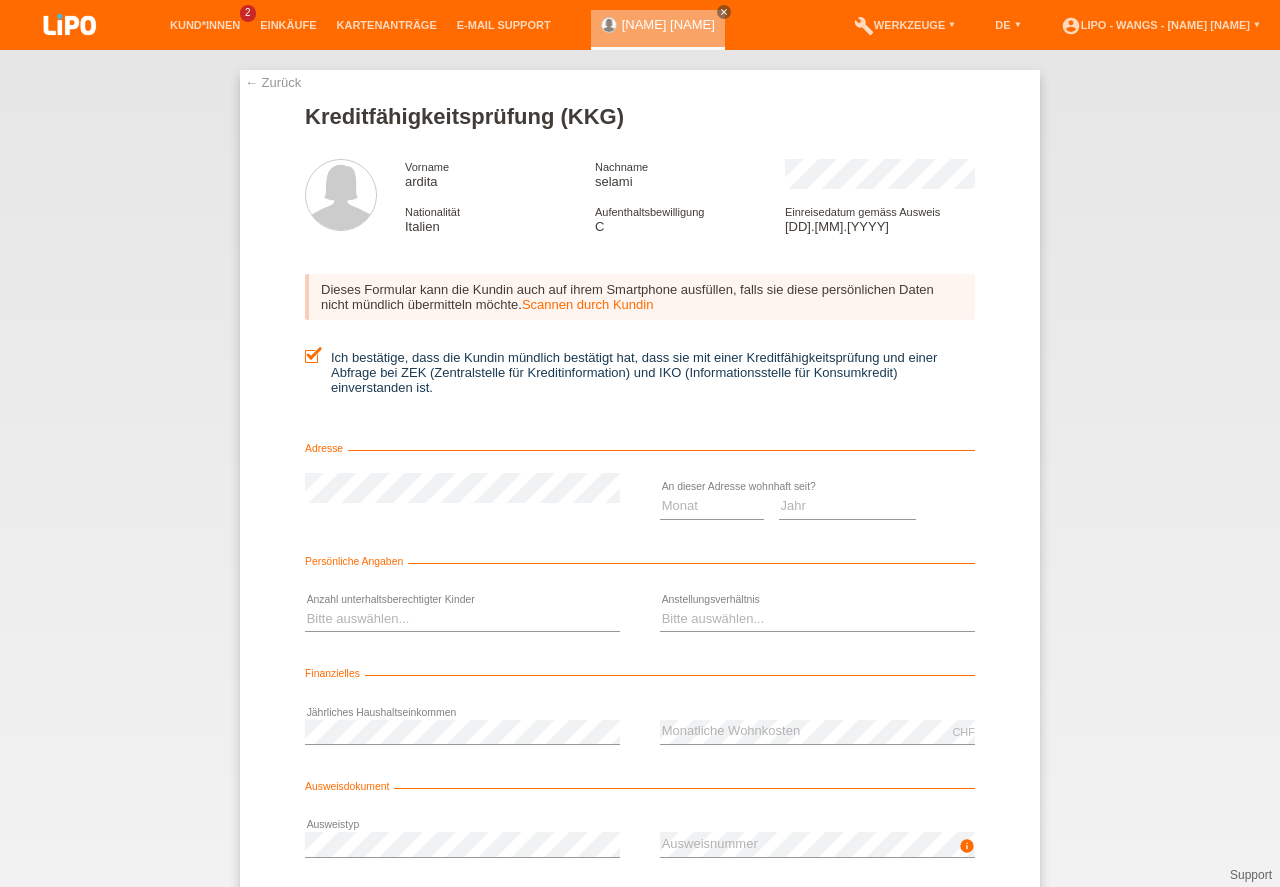 click at bounding box center [311, 356] 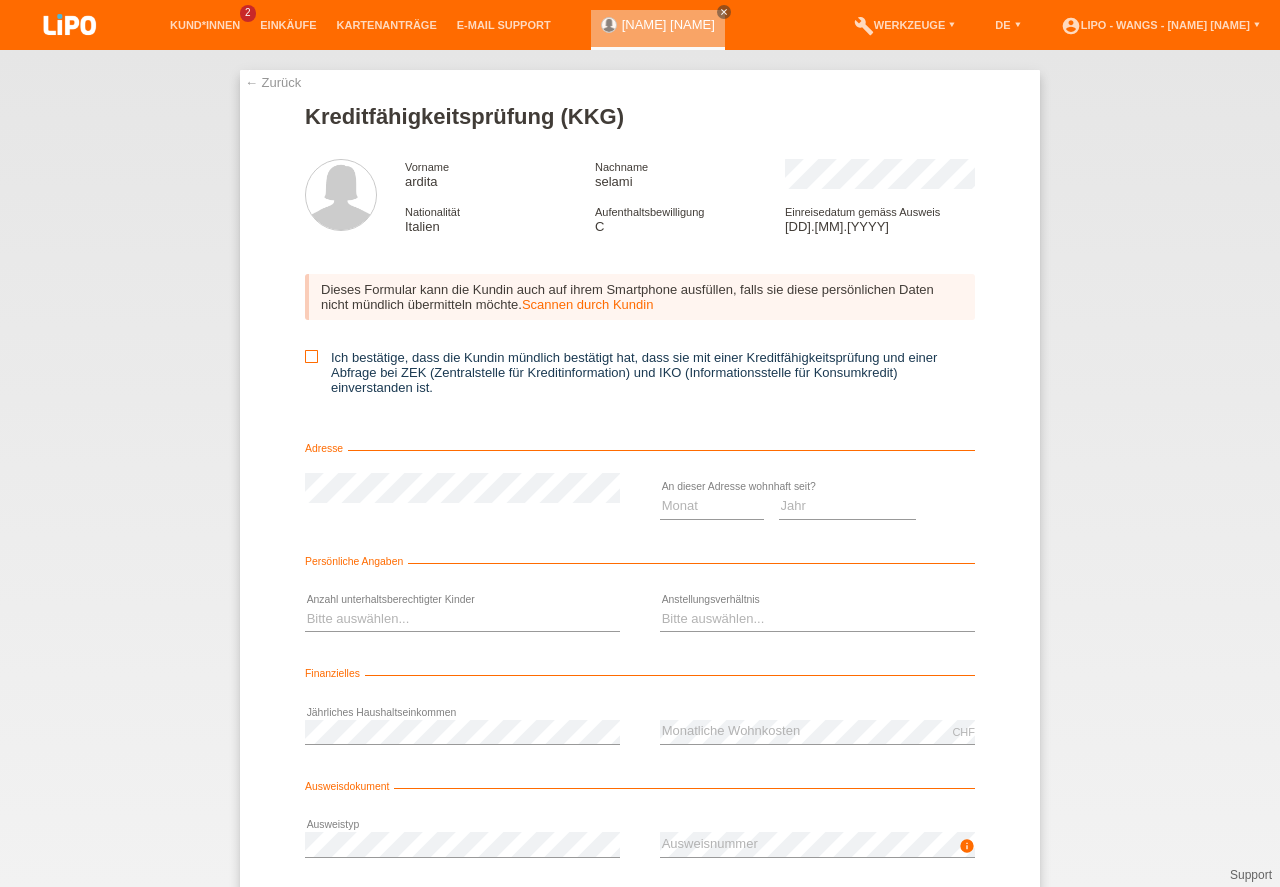 scroll, scrollTop: 45, scrollLeft: 0, axis: vertical 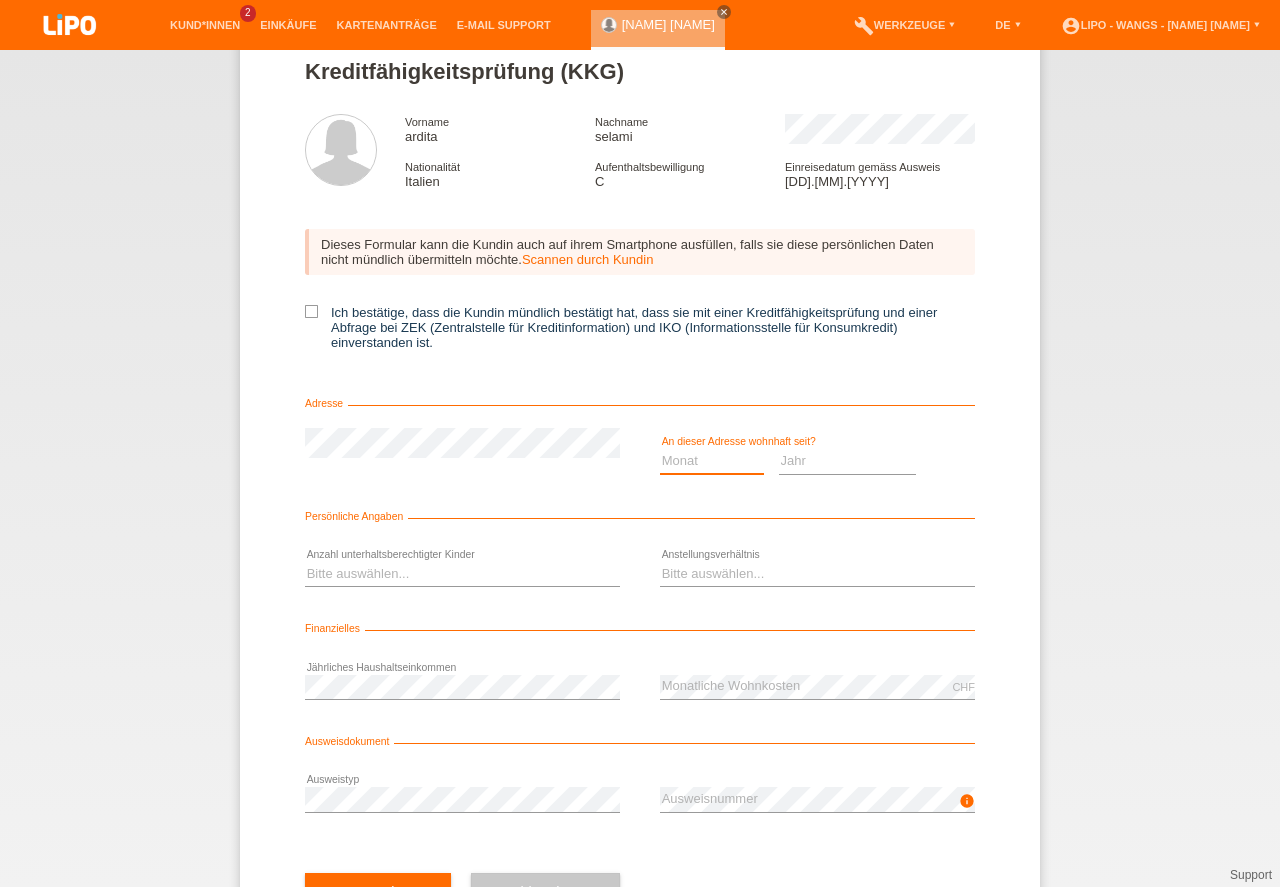 click on "Monat
01
02
03
04
05
06
07
08
09
10" at bounding box center (712, 461) 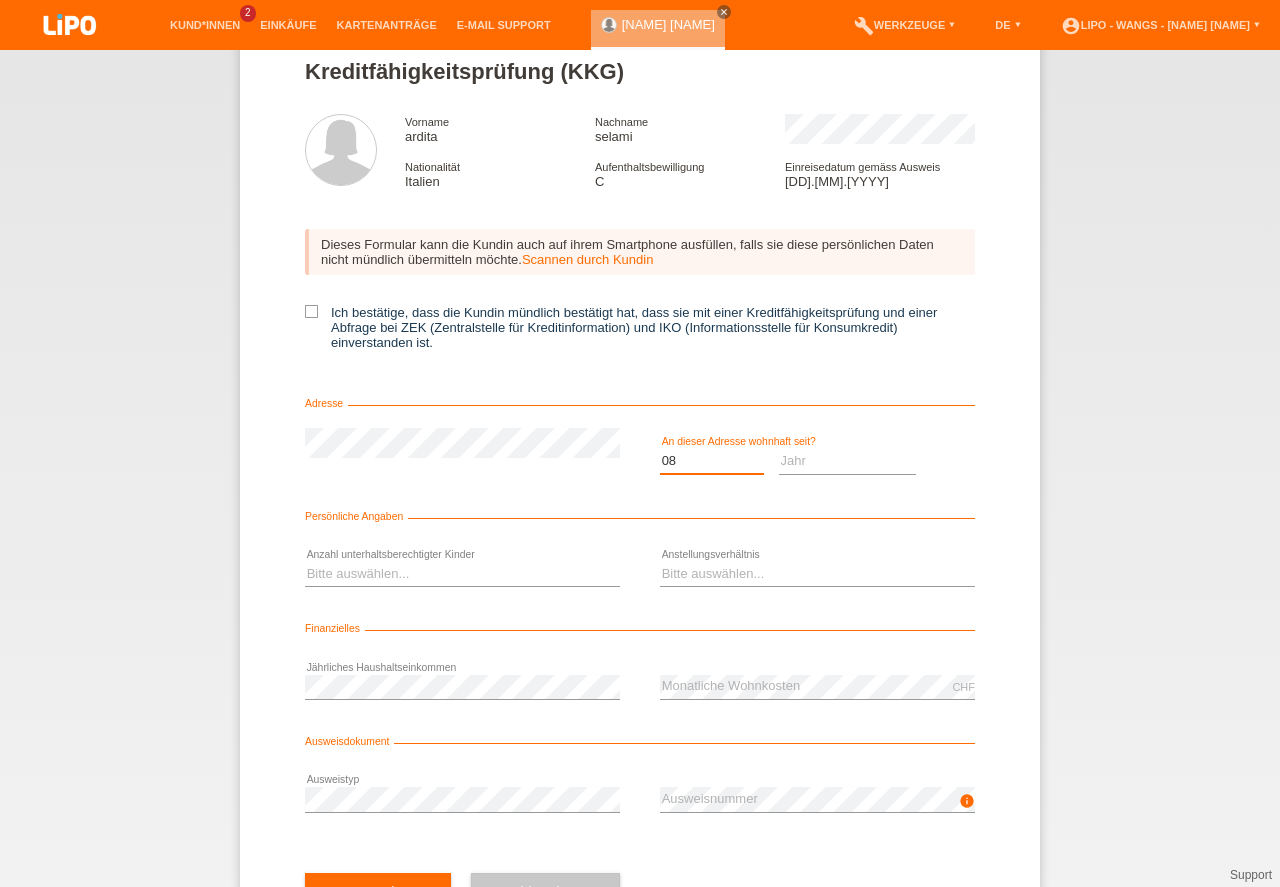 click on "08" at bounding box center (0, 0) 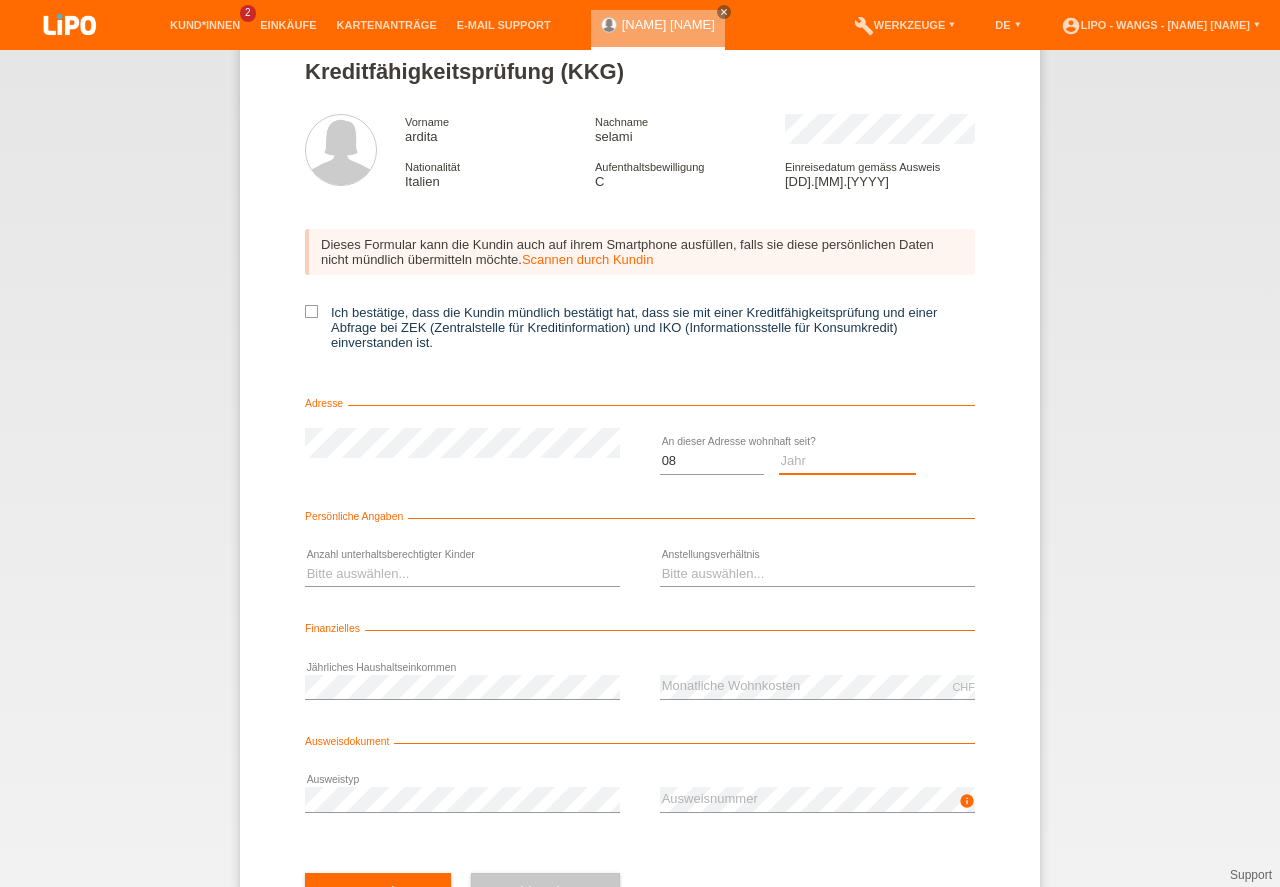 click on "Jahr
2025
2024
2023
2022
2021
2020
2019
2018
2017
2016 2015 2014 2013 2012 2011 2010 2009 2008 2007 2006 2005 2004 2003" at bounding box center [848, 461] 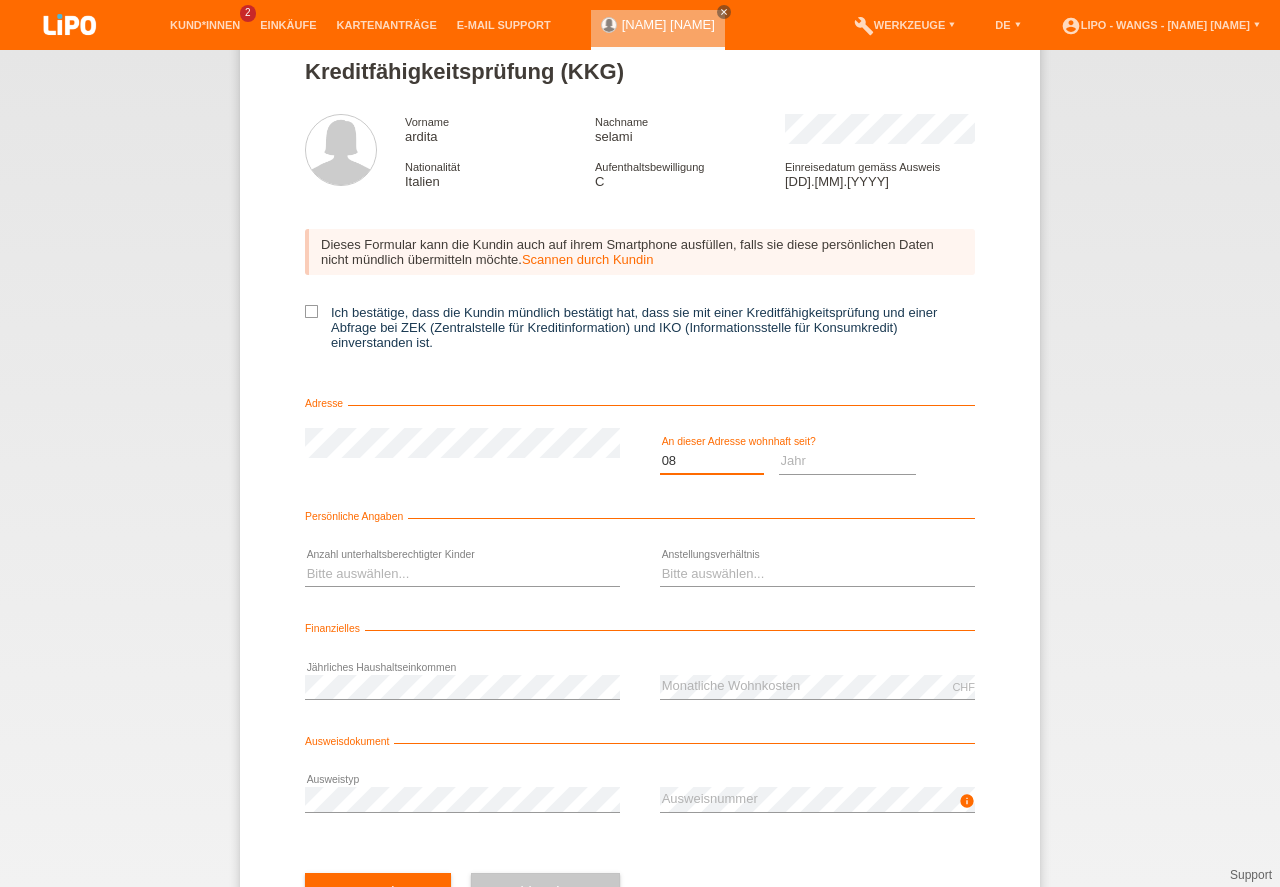 click on "Monat
01
02
03
04
05
06
07
08
09
10" at bounding box center [712, 461] 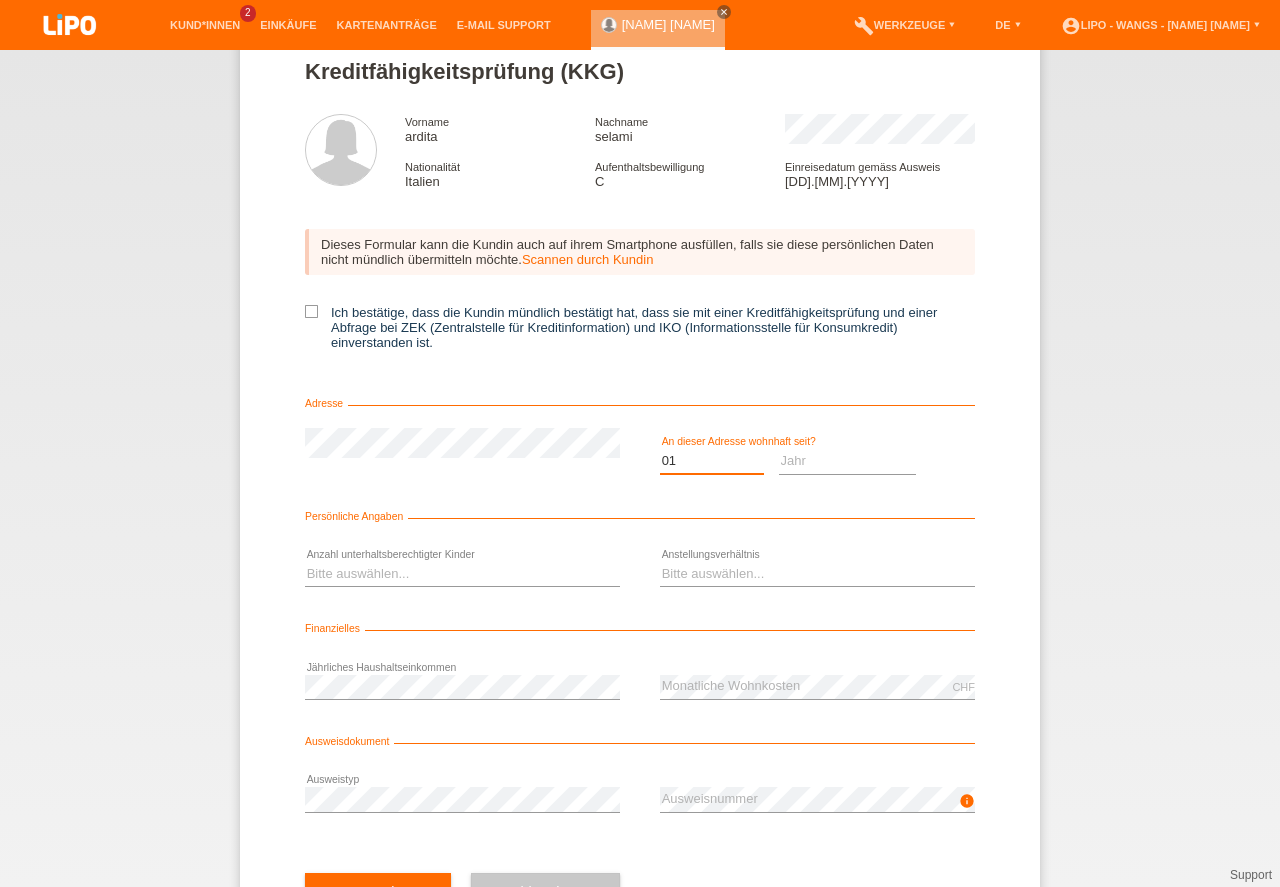 click on "01" at bounding box center [0, 0] 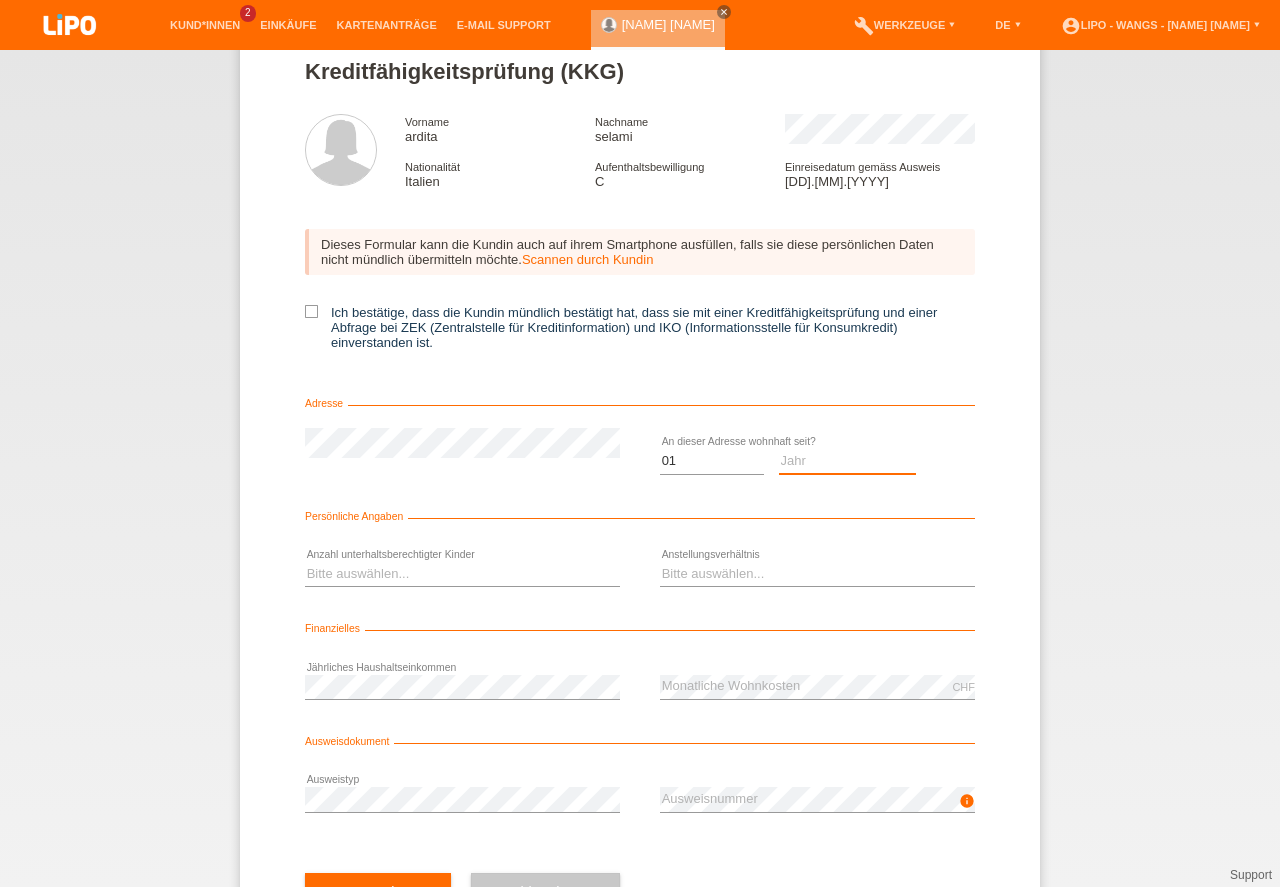 click on "Jahr
2025
2024
2023
2022
2021
2020
2019
2018
2017
2016 2015 2014 2013 2012 2011 2010 2009 2008 2007 2006 2005 2004 2003" at bounding box center [848, 461] 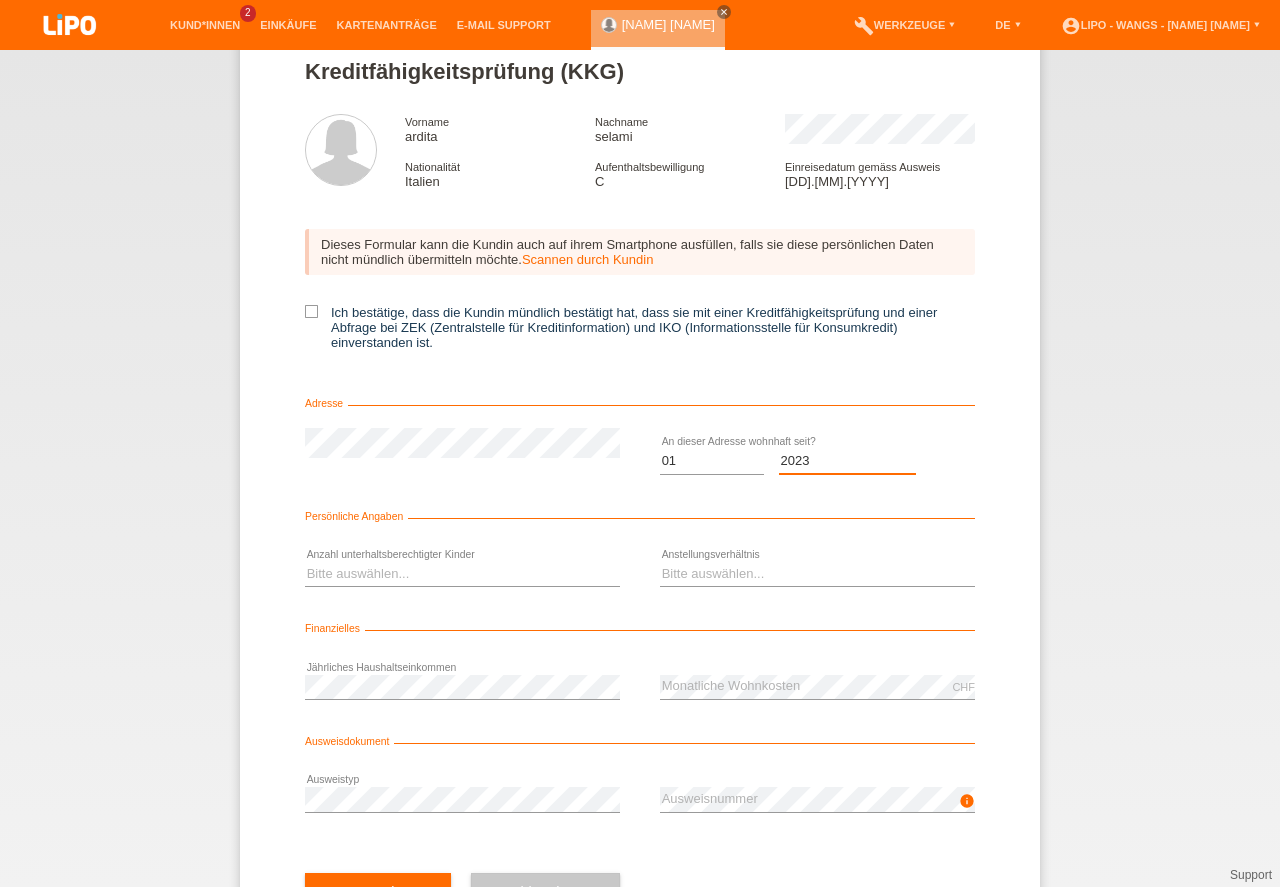 click on "2023" at bounding box center (0, 0) 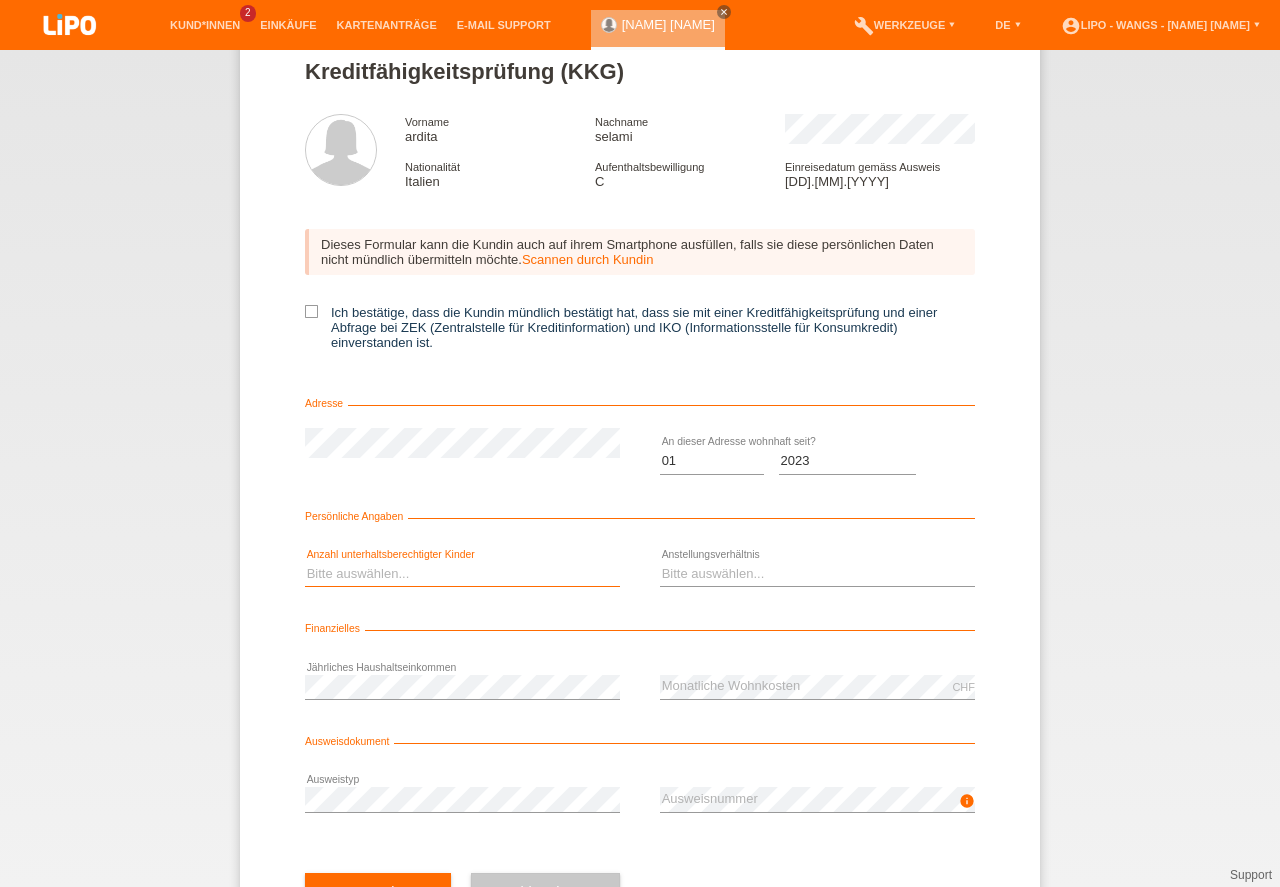 click on "Bitte auswählen...
0
1
2
3
4
5
6
7
8
9" at bounding box center [462, 574] 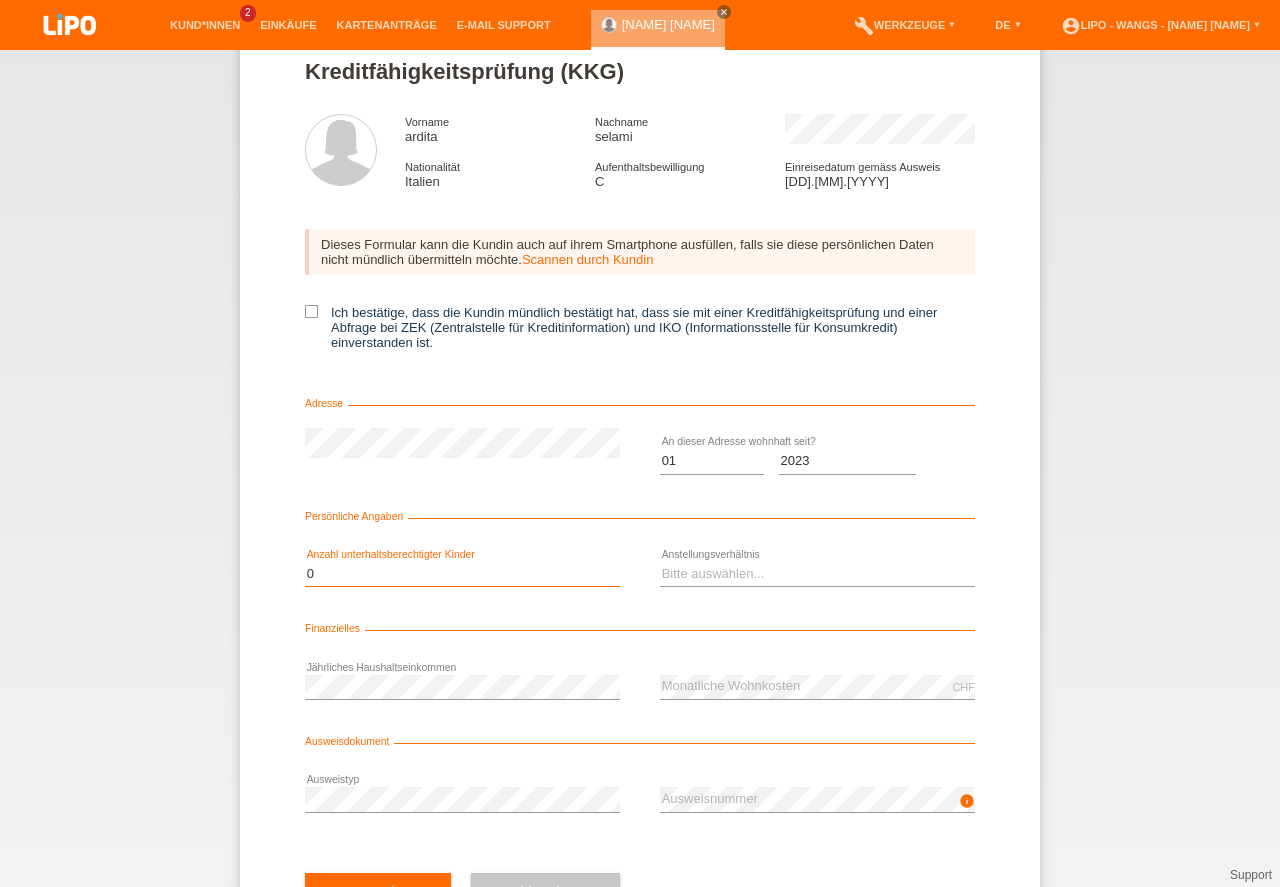 click on "0" at bounding box center [0, 0] 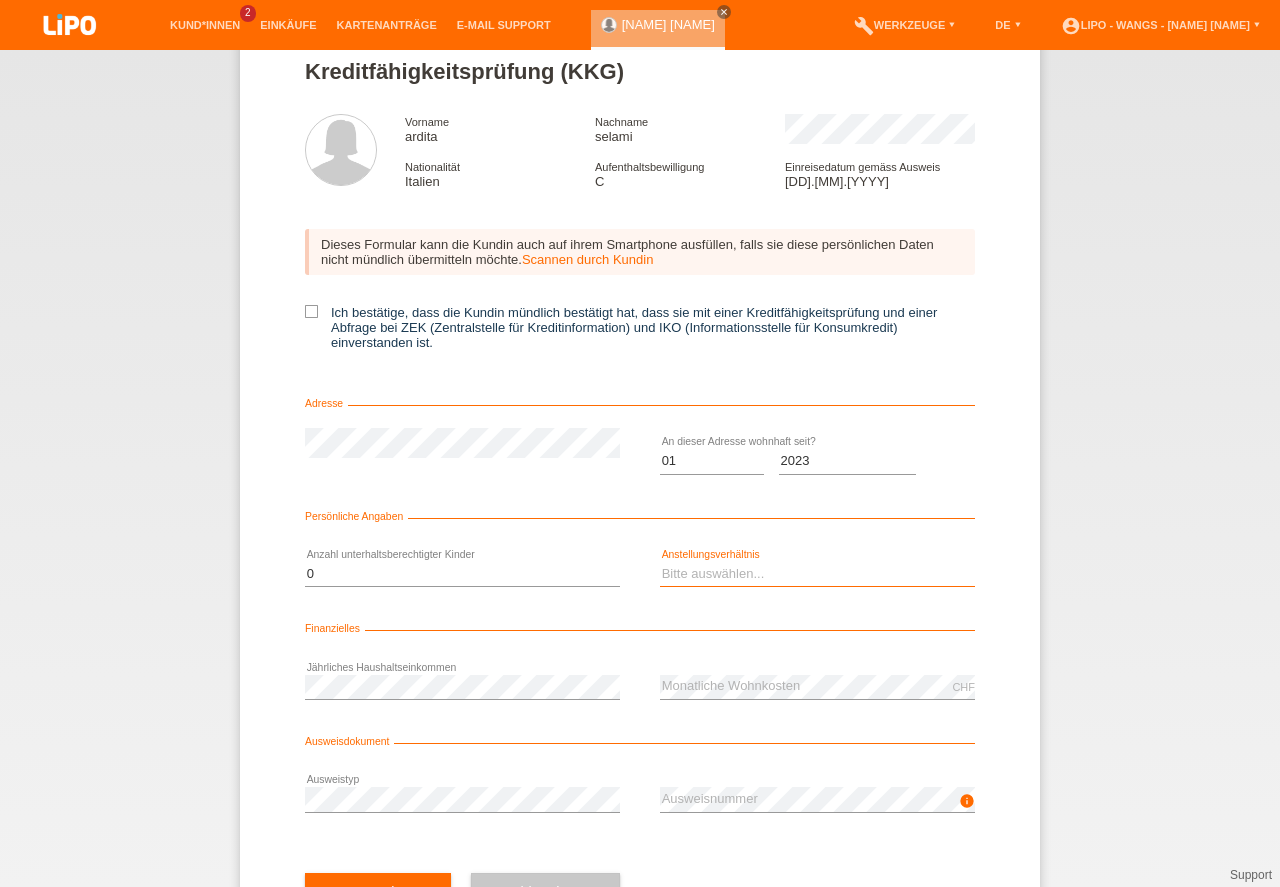 click on "Bitte auswählen...
Unbefristet
Befristet
Lehrling/Student
Pensioniert
Nicht arbeitstätig
Hausfrau/-mann
Selbständig" at bounding box center (817, 574) 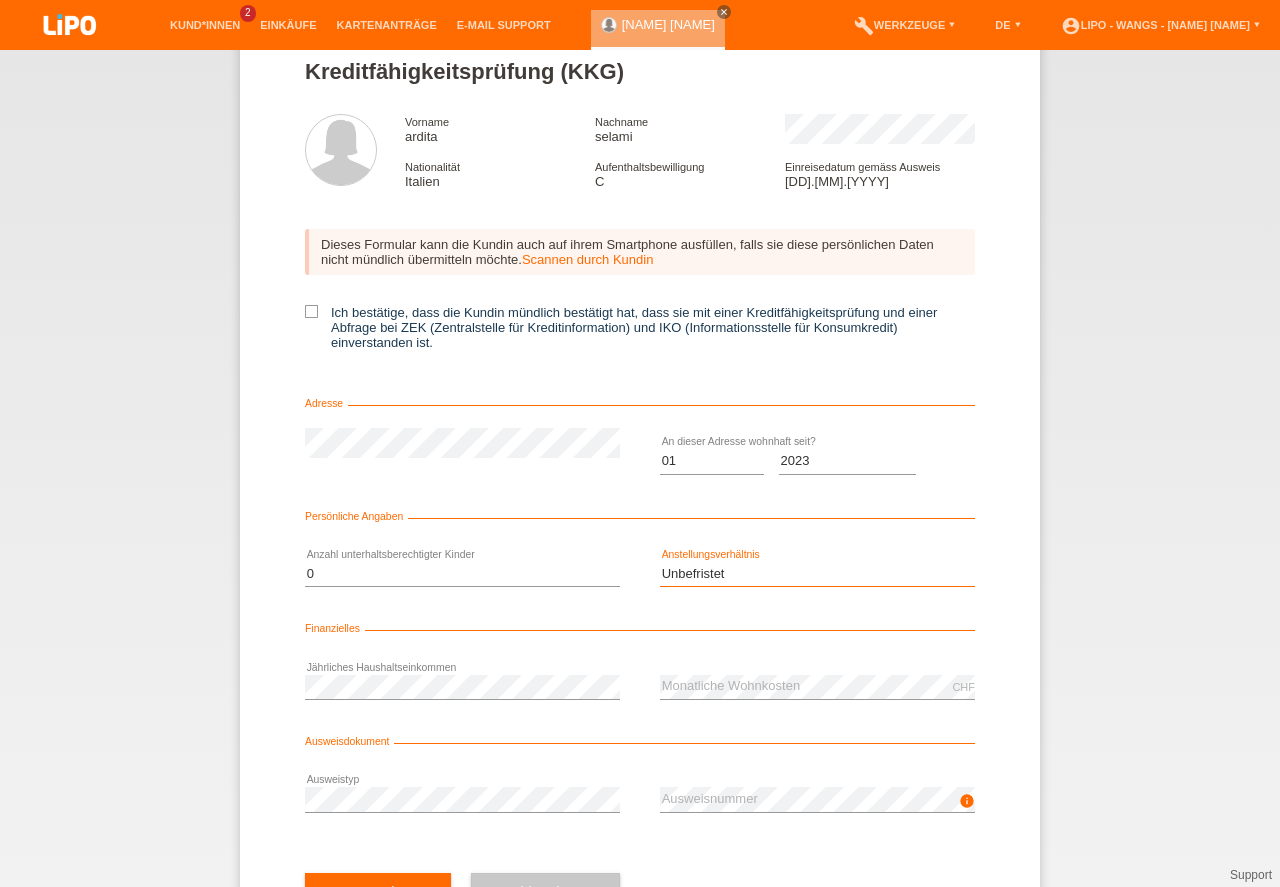 click on "Unbefristet" at bounding box center [0, 0] 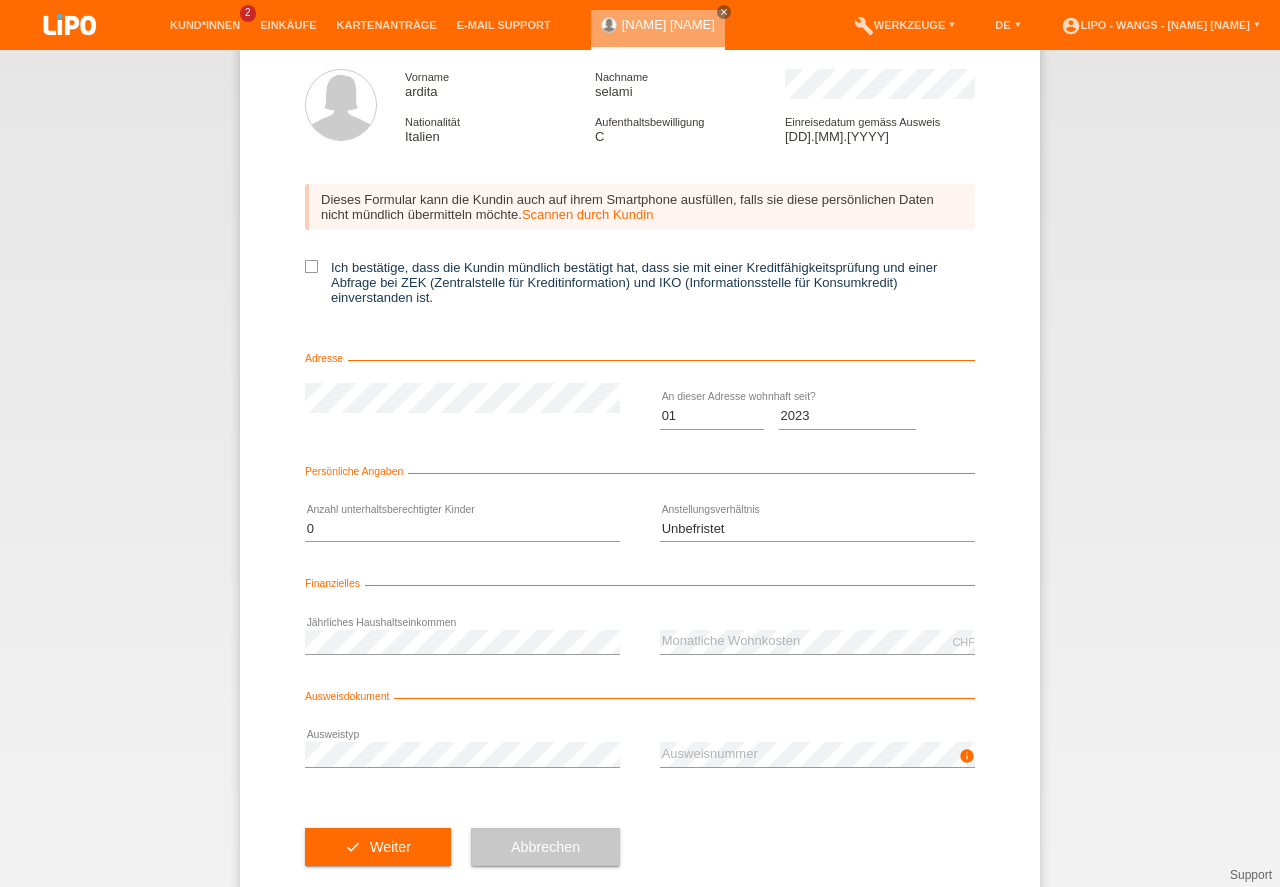 click on "error
Ausweistyp" at bounding box center [462, 755] 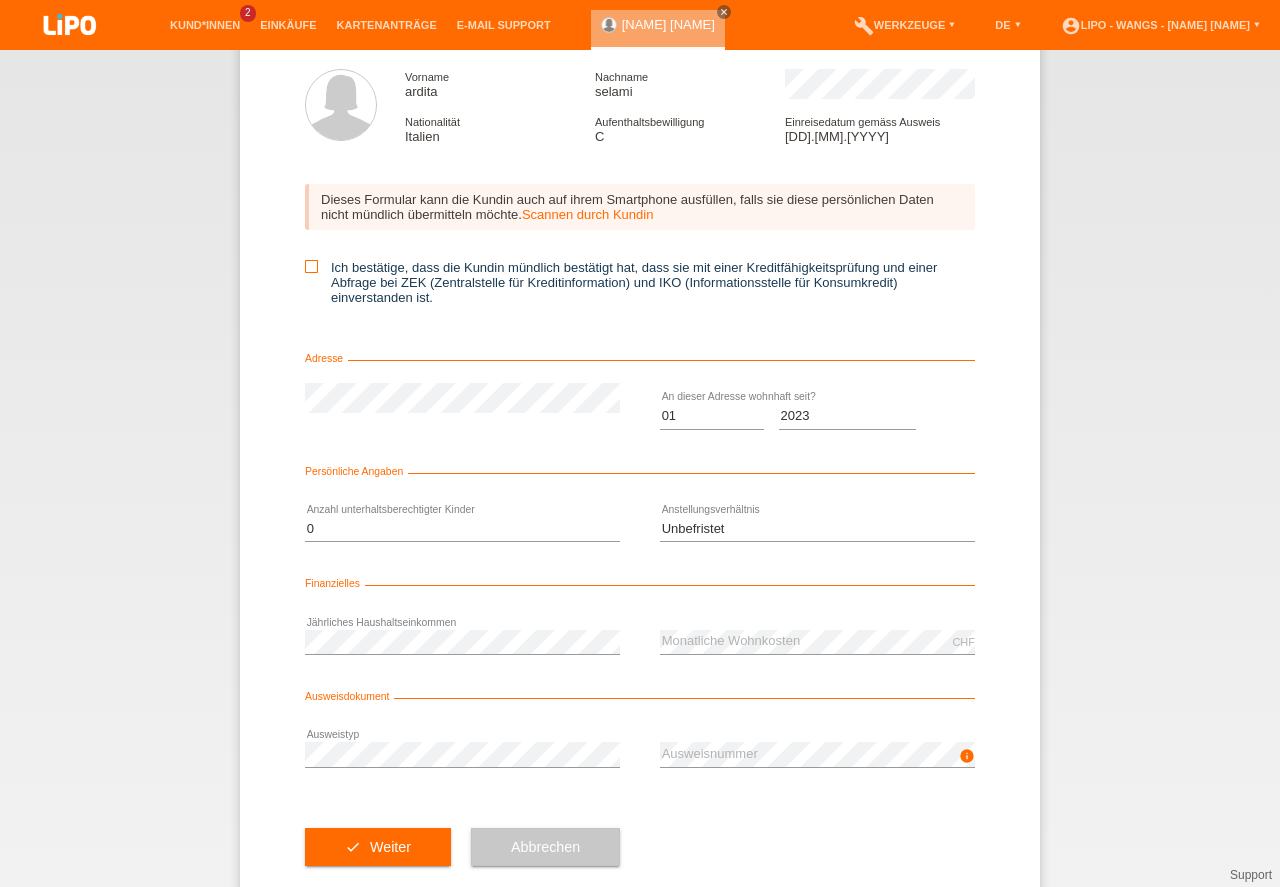 click at bounding box center (311, 266) 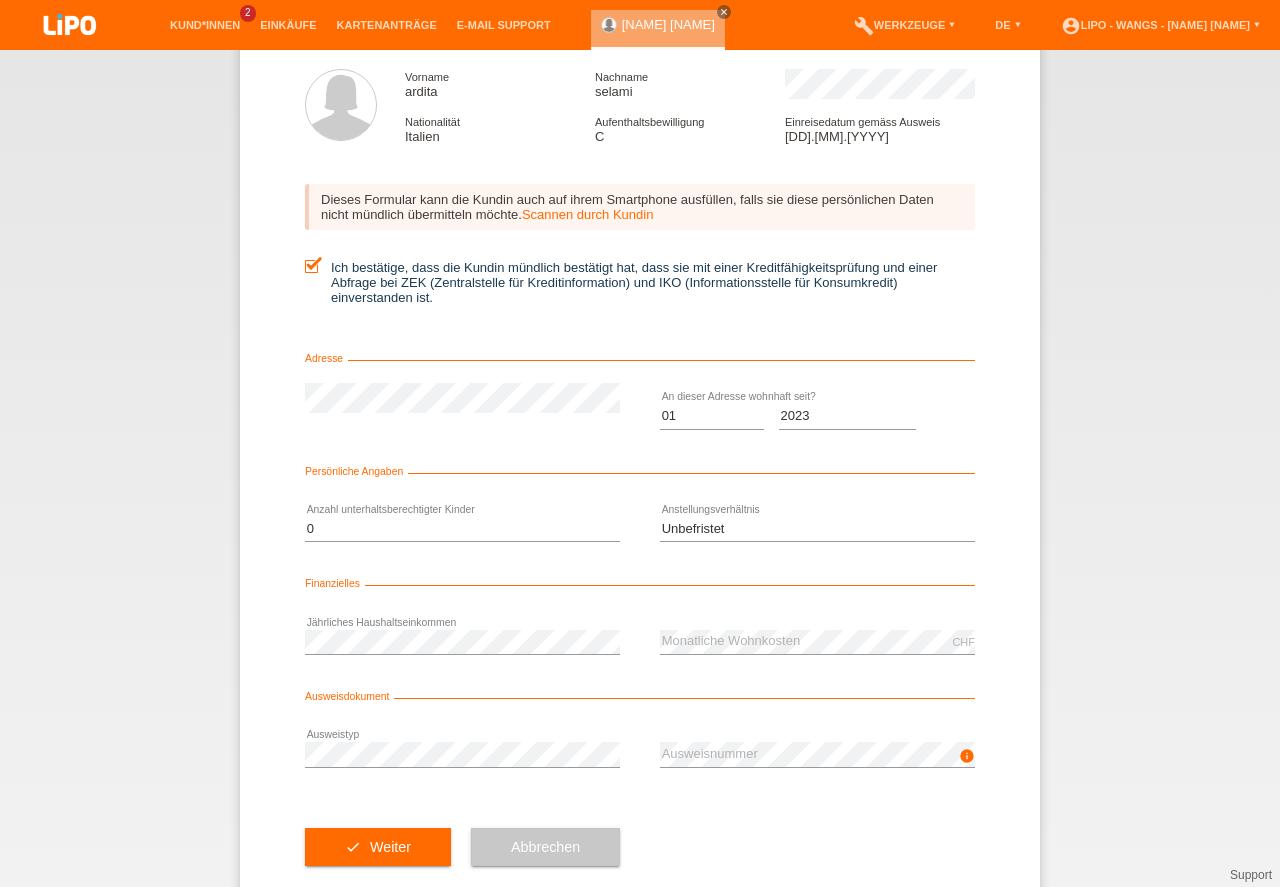 click at bounding box center (311, 266) 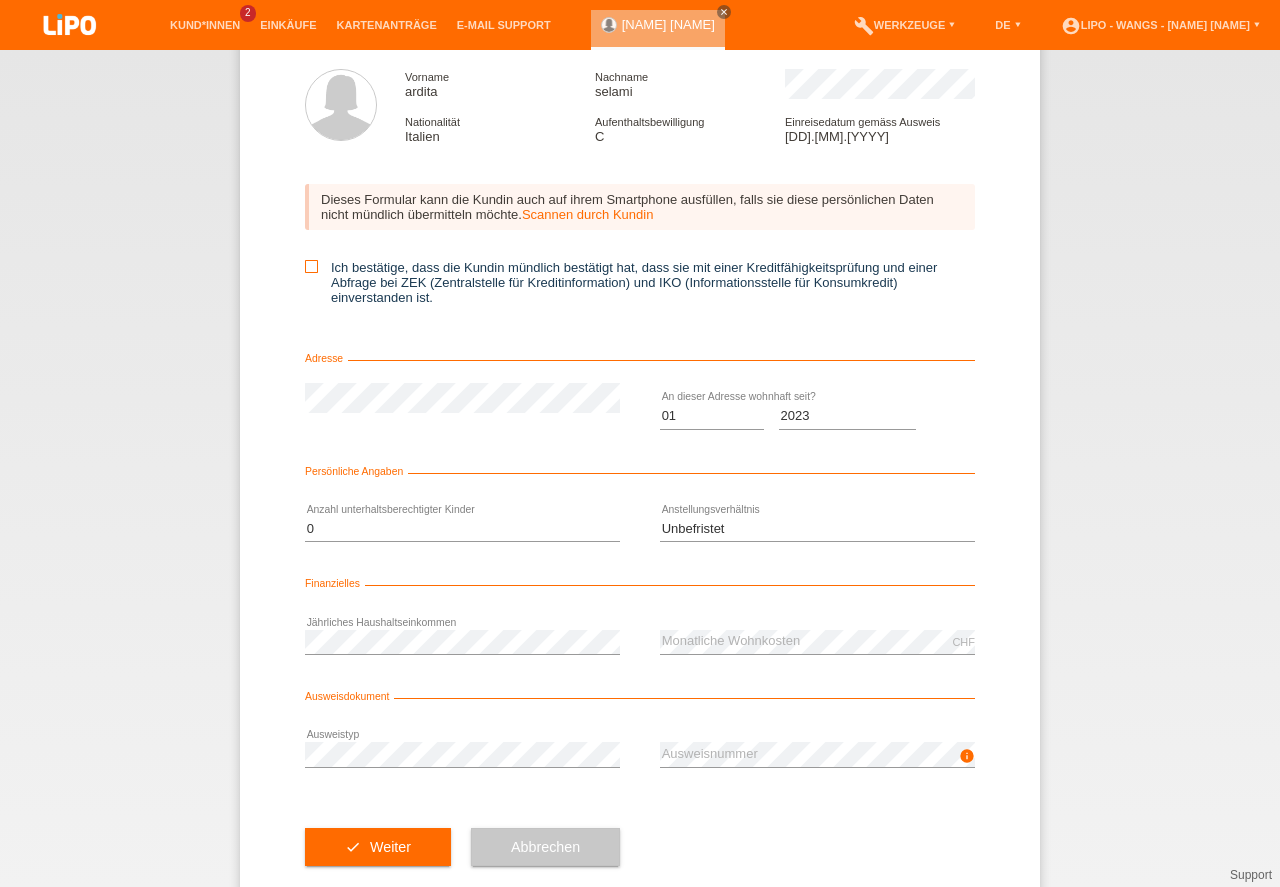 click at bounding box center (311, 266) 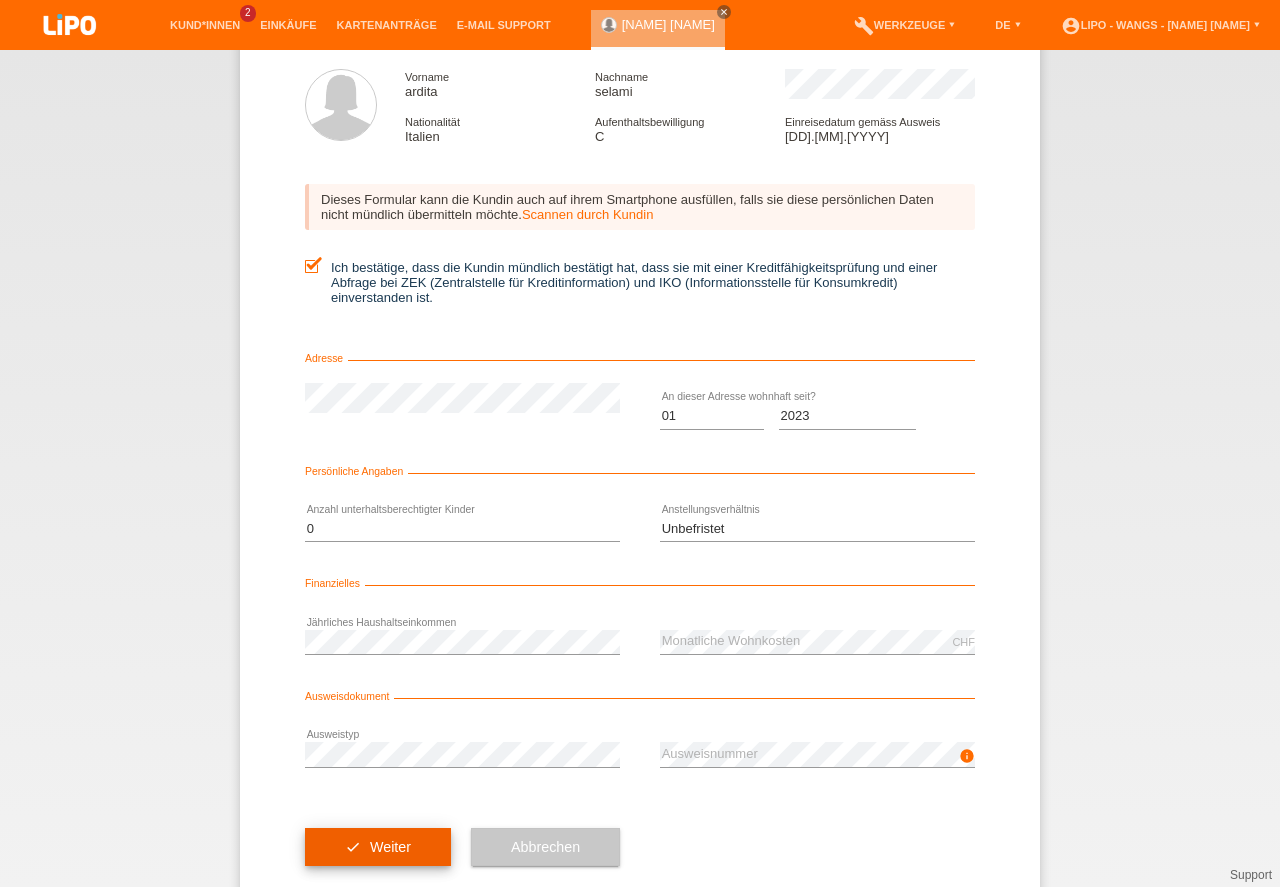 click on "check   Weiter" at bounding box center [378, 847] 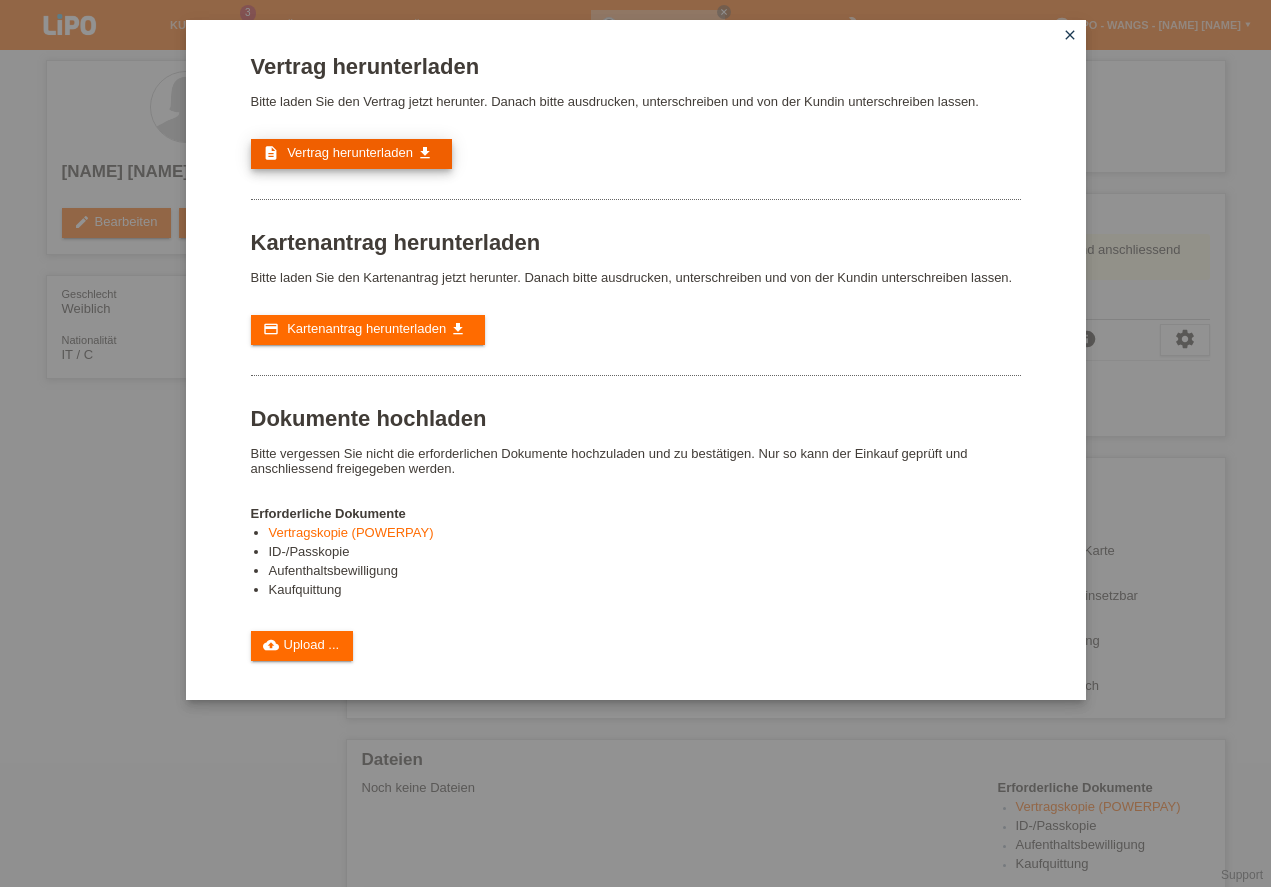 scroll, scrollTop: 0, scrollLeft: 0, axis: both 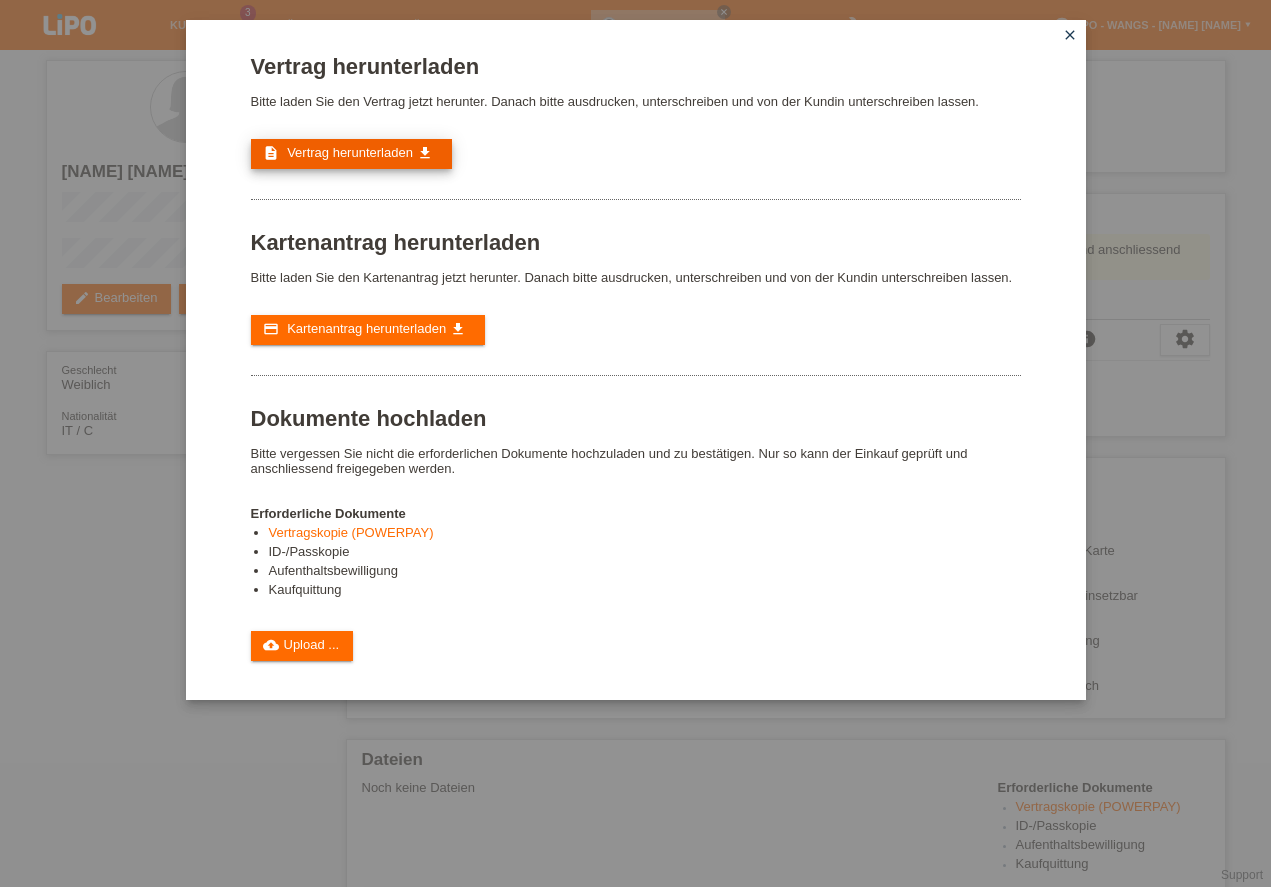 click on "description   Vertrag herunterladen   get_app" at bounding box center [351, 154] 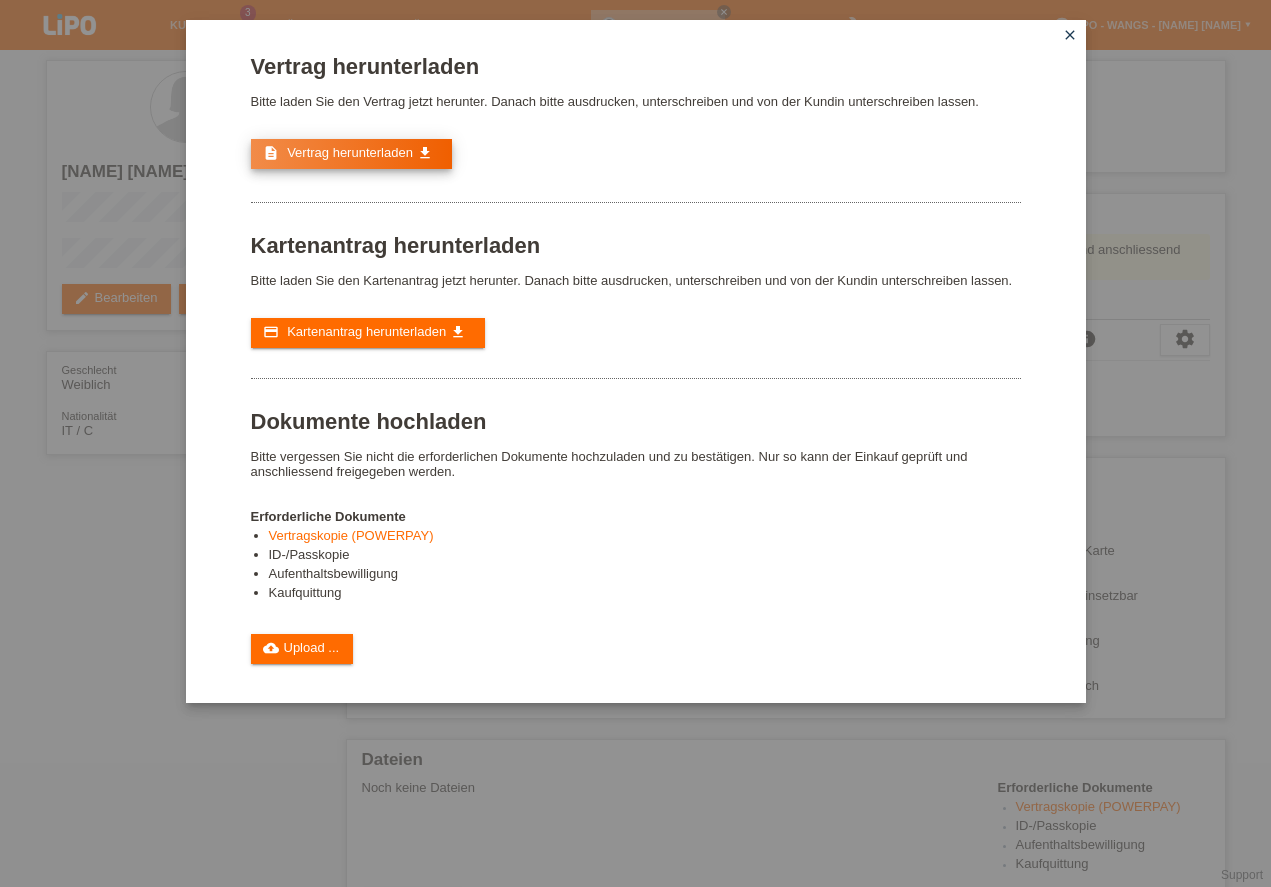 click on "description   Vertrag herunterladen   get_app" at bounding box center (351, 154) 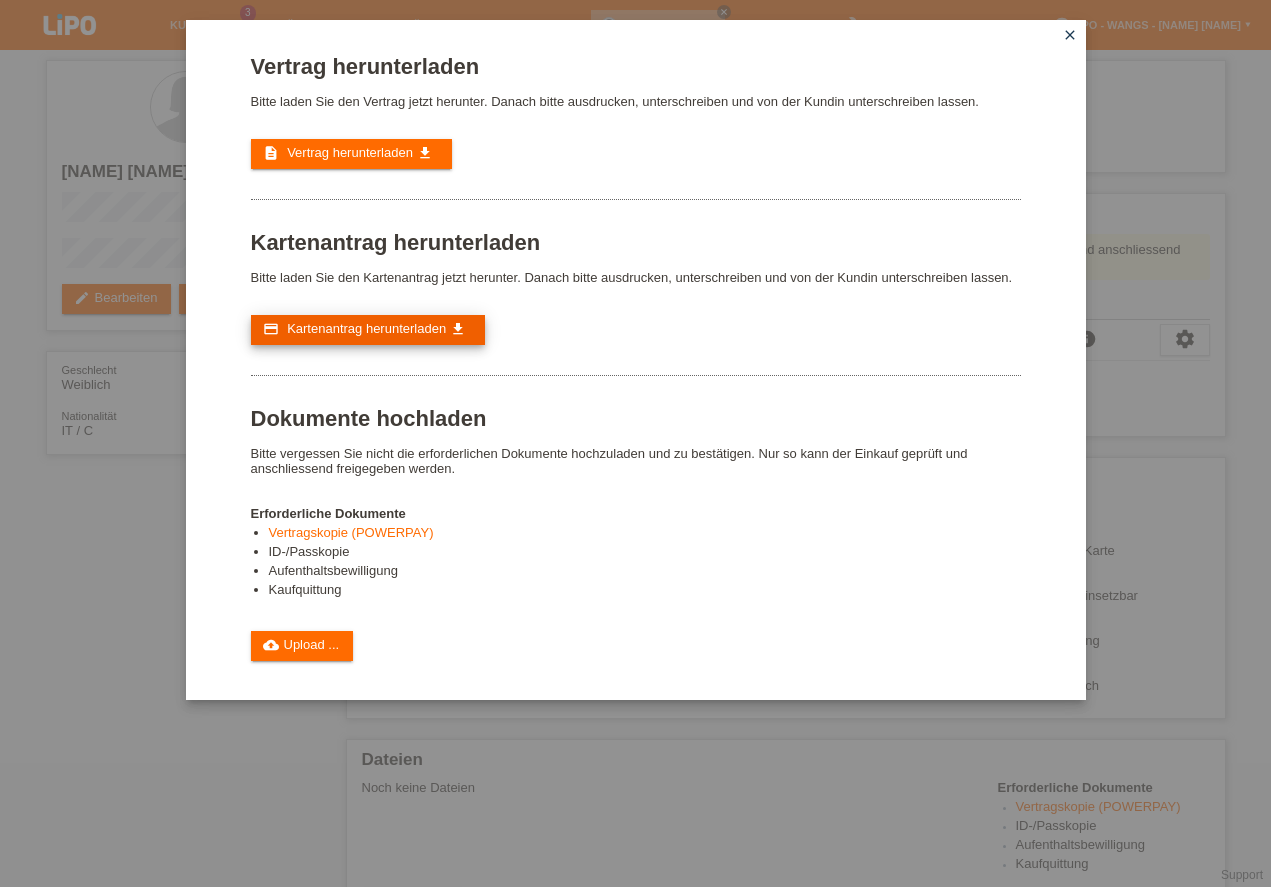 click on "Kartenantrag herunterladen" at bounding box center (366, 328) 